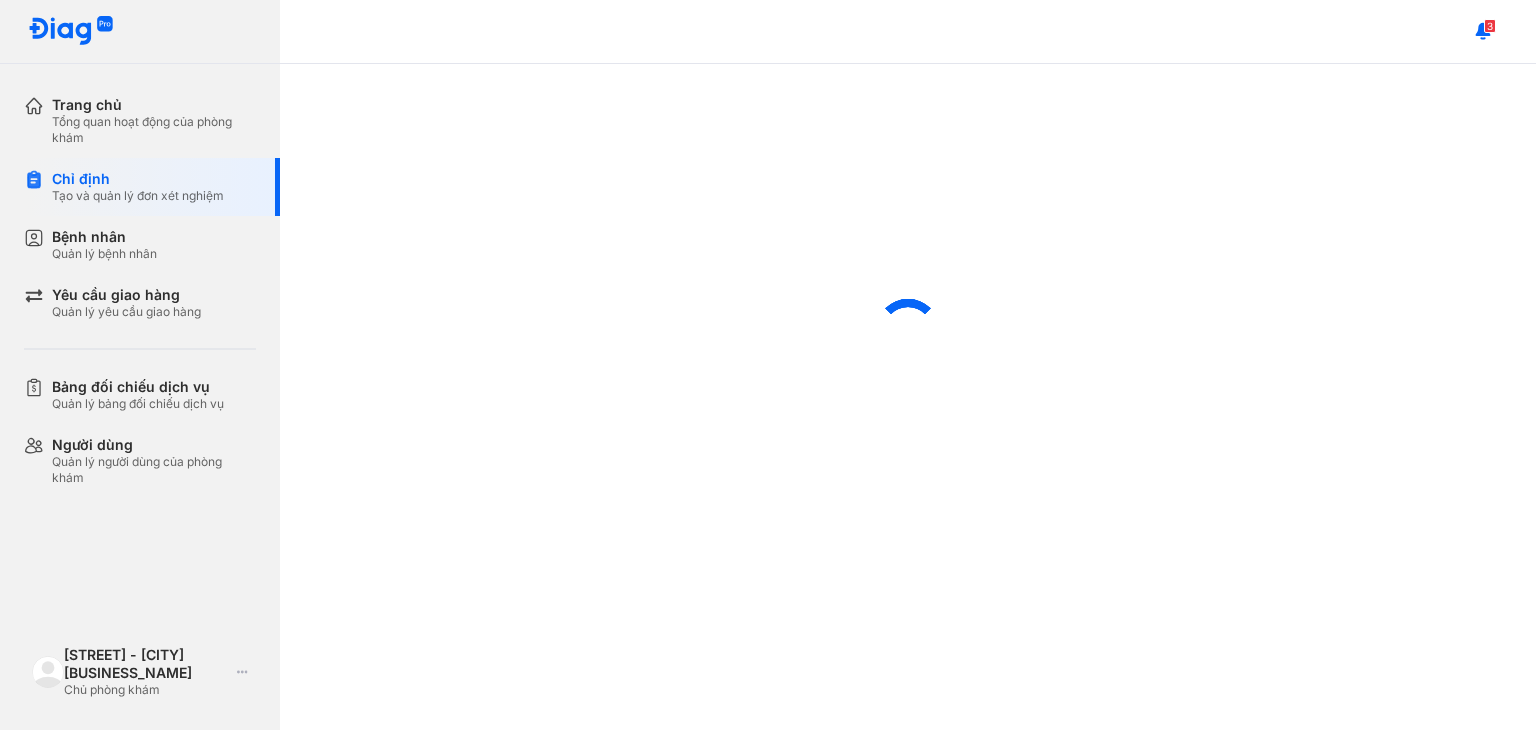scroll, scrollTop: 0, scrollLeft: 0, axis: both 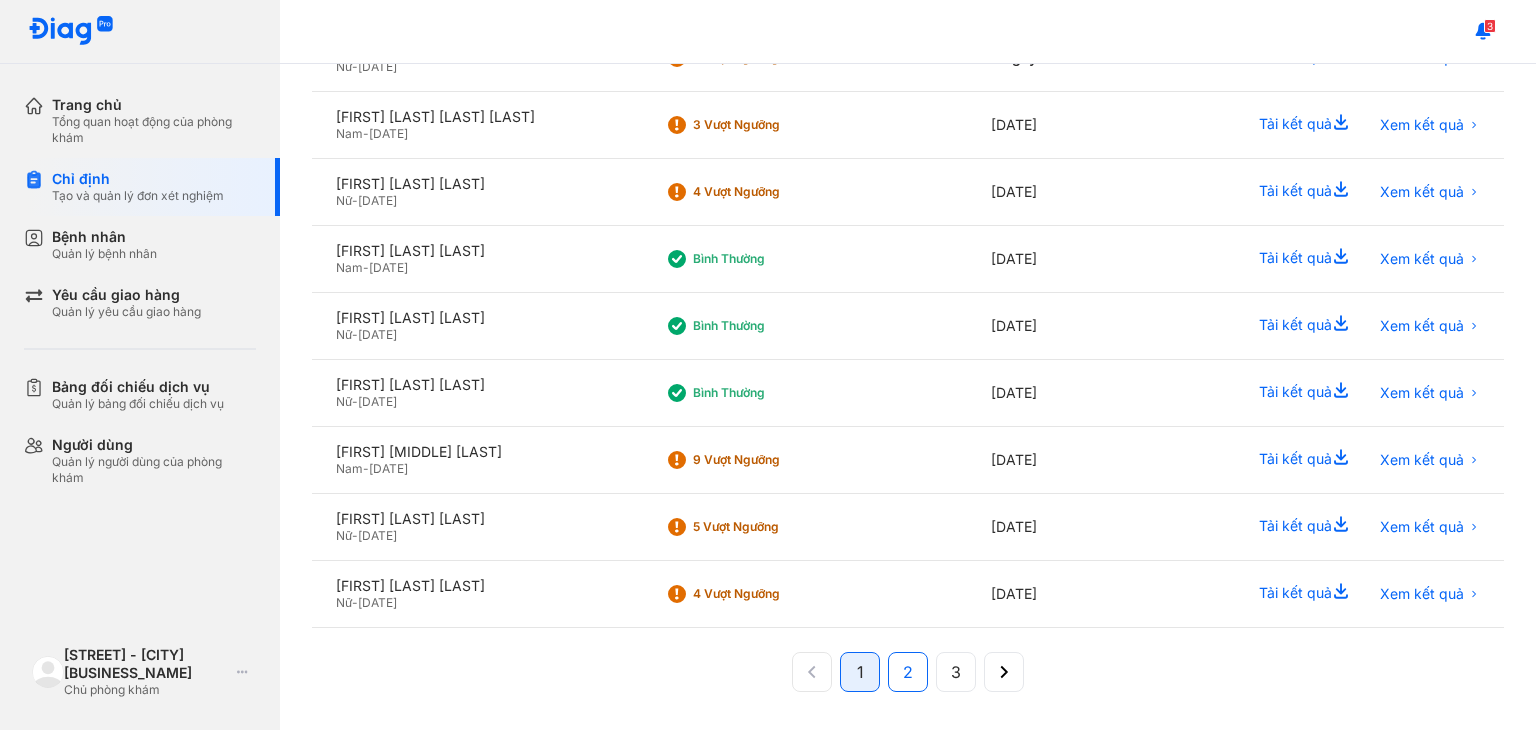 click on "2" 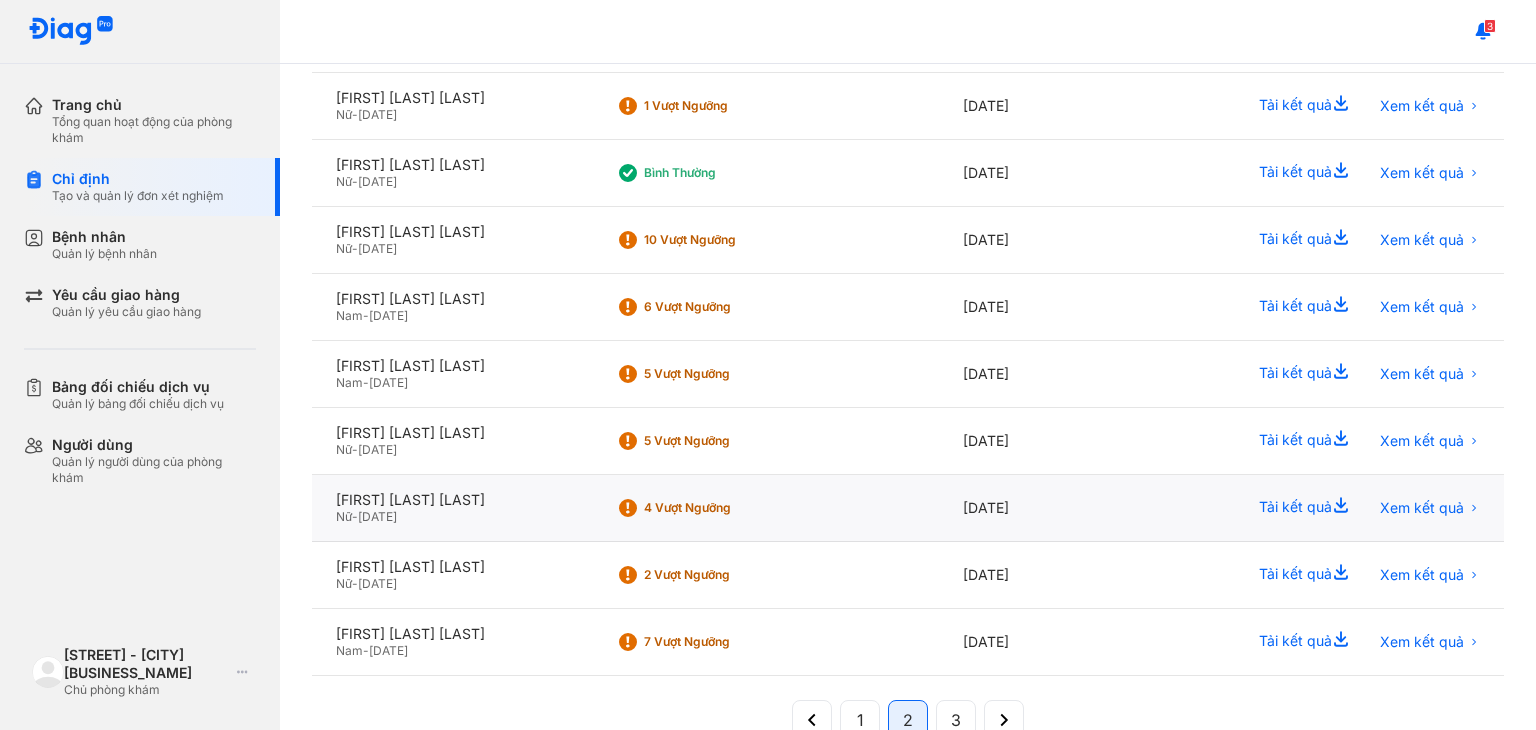 scroll, scrollTop: 378, scrollLeft: 0, axis: vertical 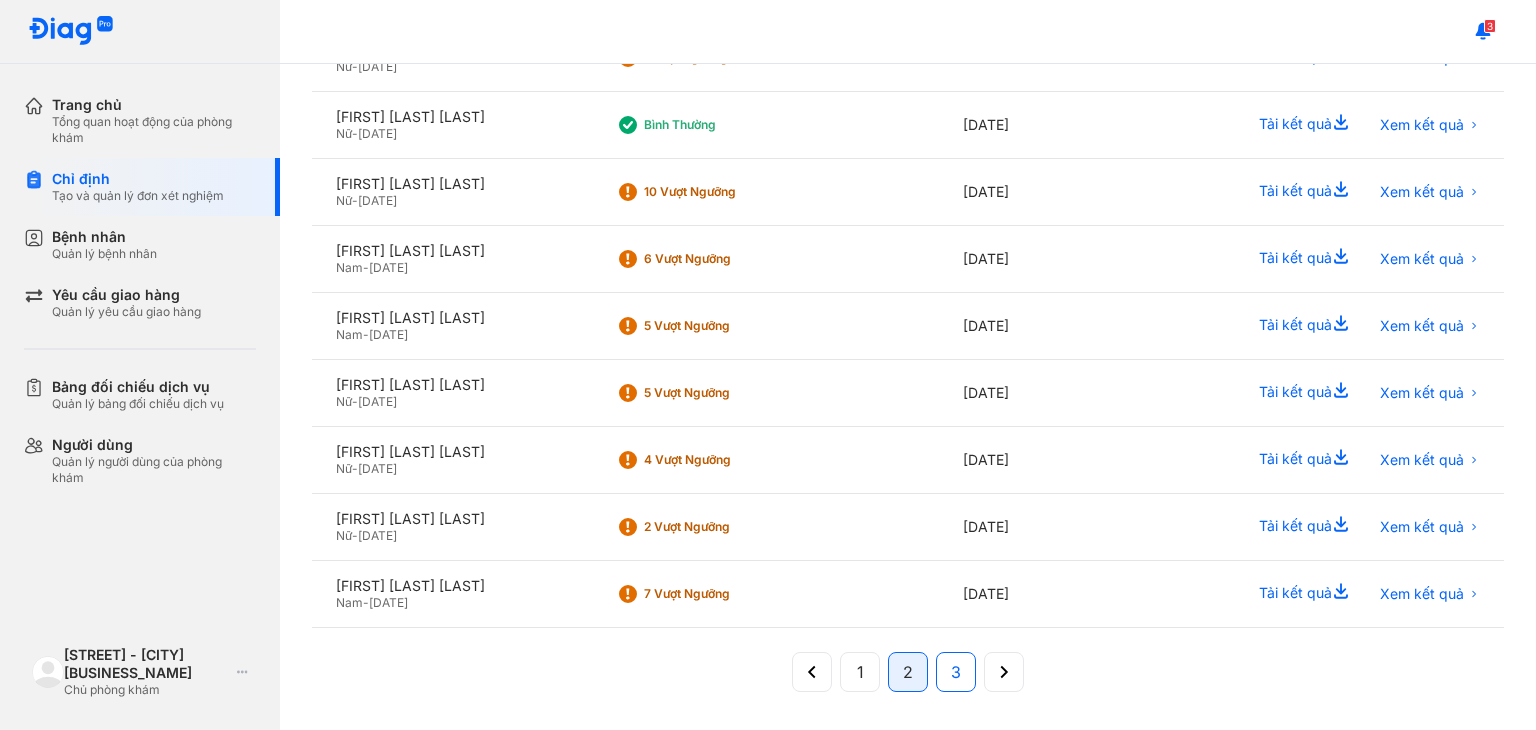 click on "3" 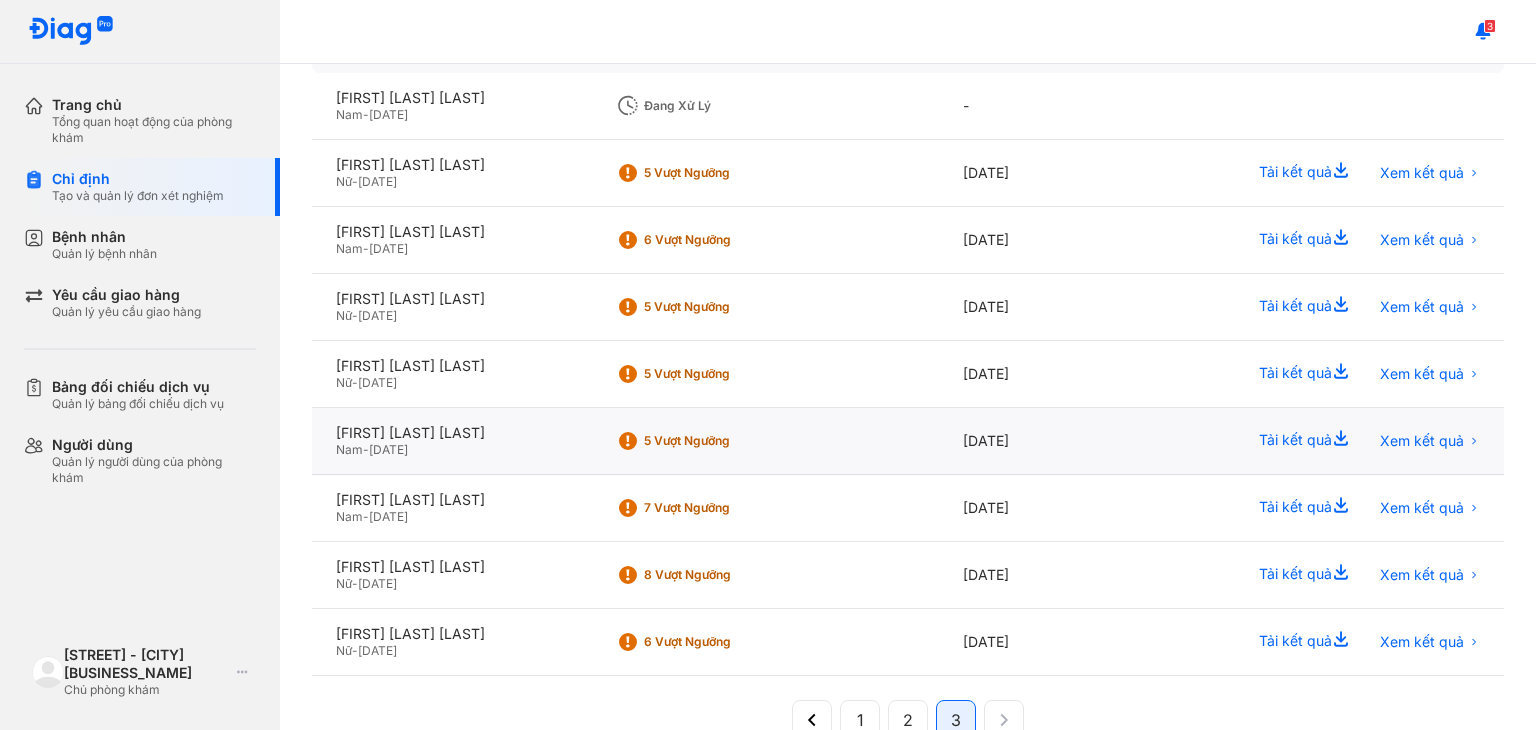 scroll, scrollTop: 311, scrollLeft: 0, axis: vertical 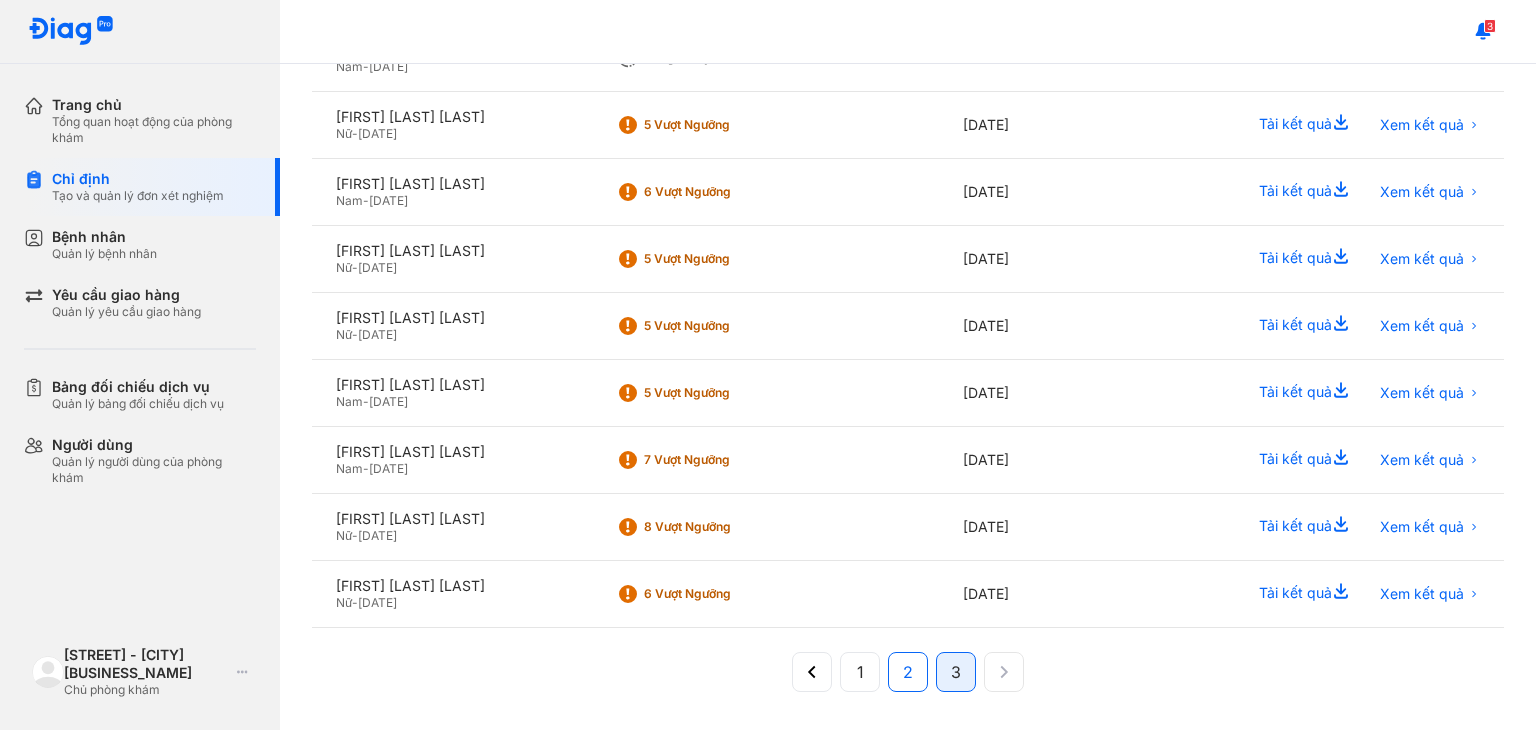 click on "2" at bounding box center [908, 672] 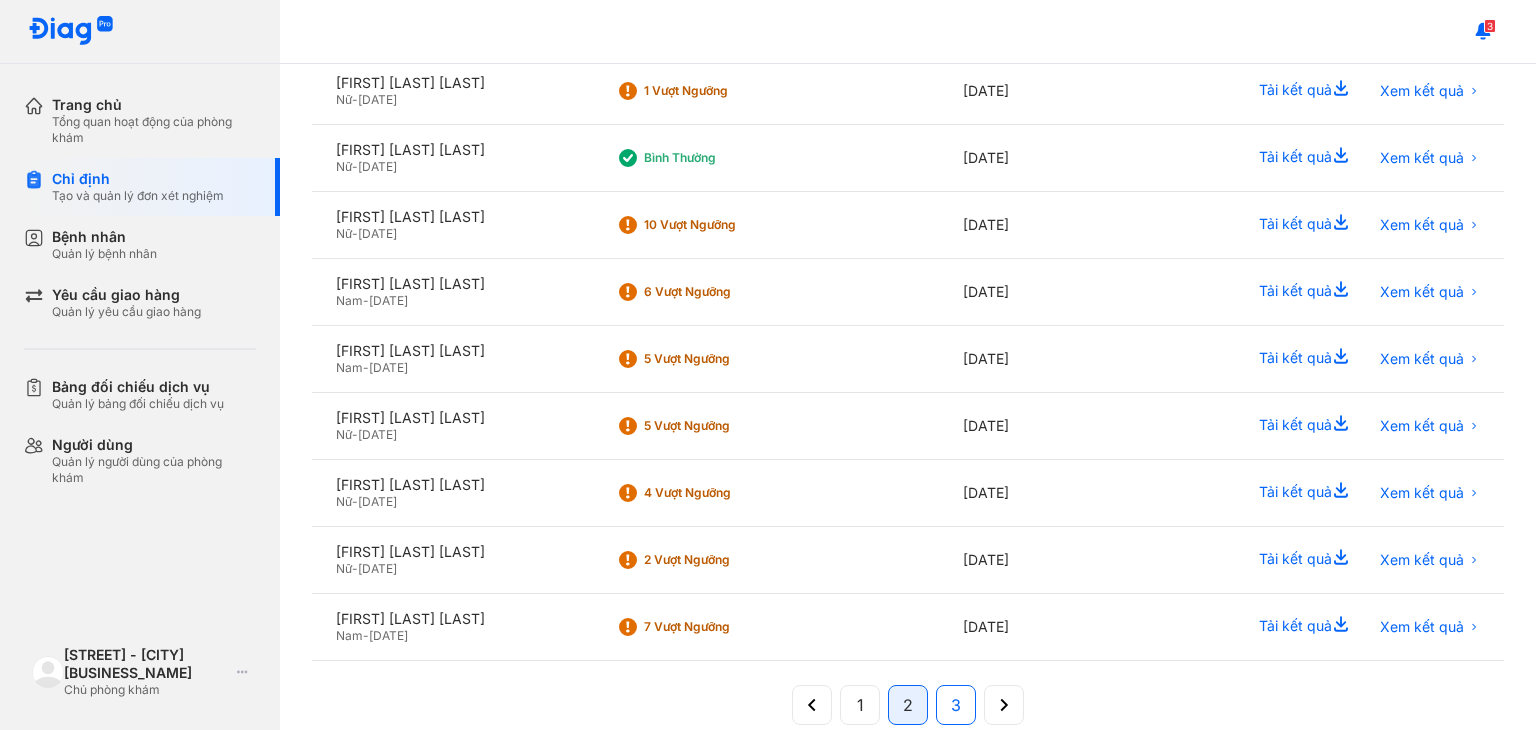 scroll, scrollTop: 378, scrollLeft: 0, axis: vertical 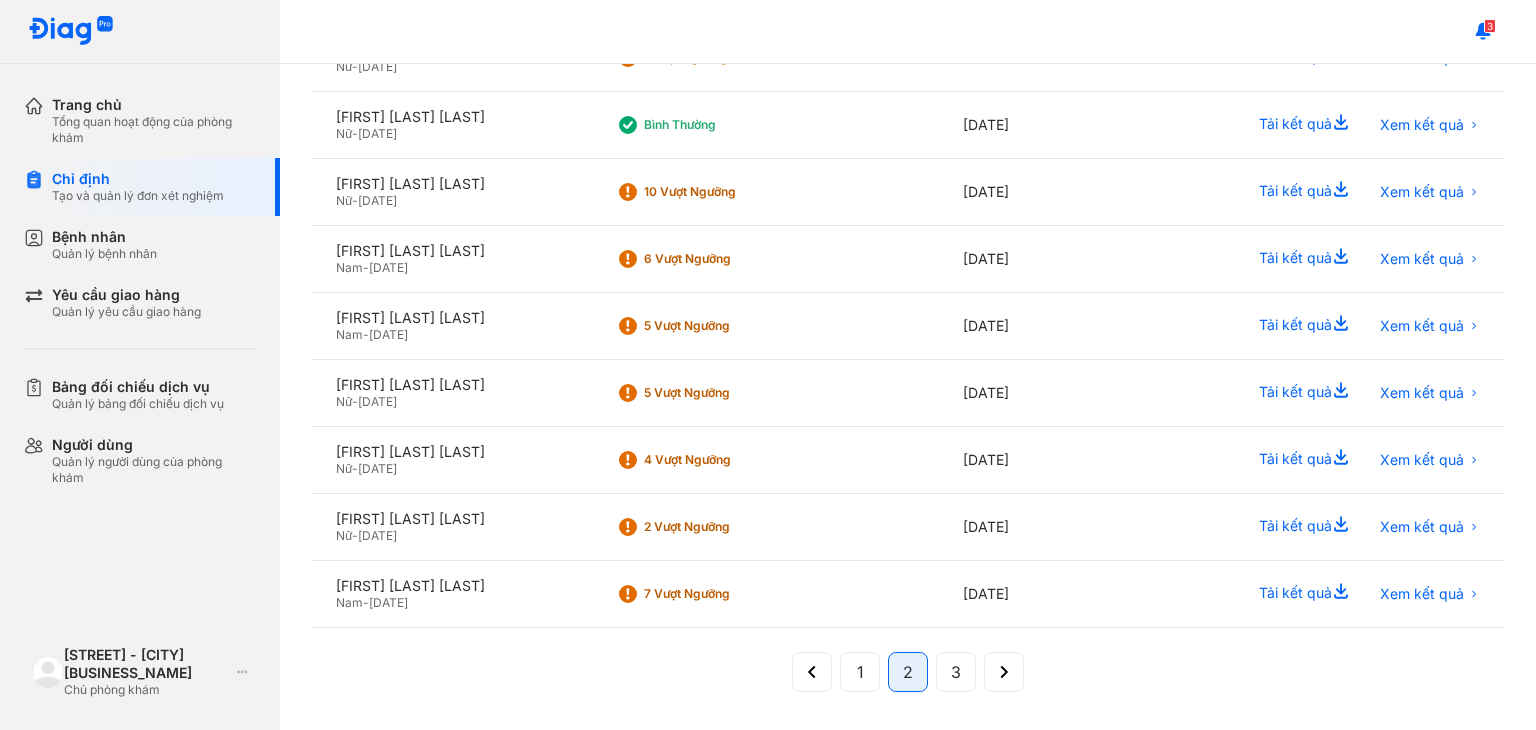 click on "[NUMBER] [NUMBER] [NUMBER]" at bounding box center [908, 676] 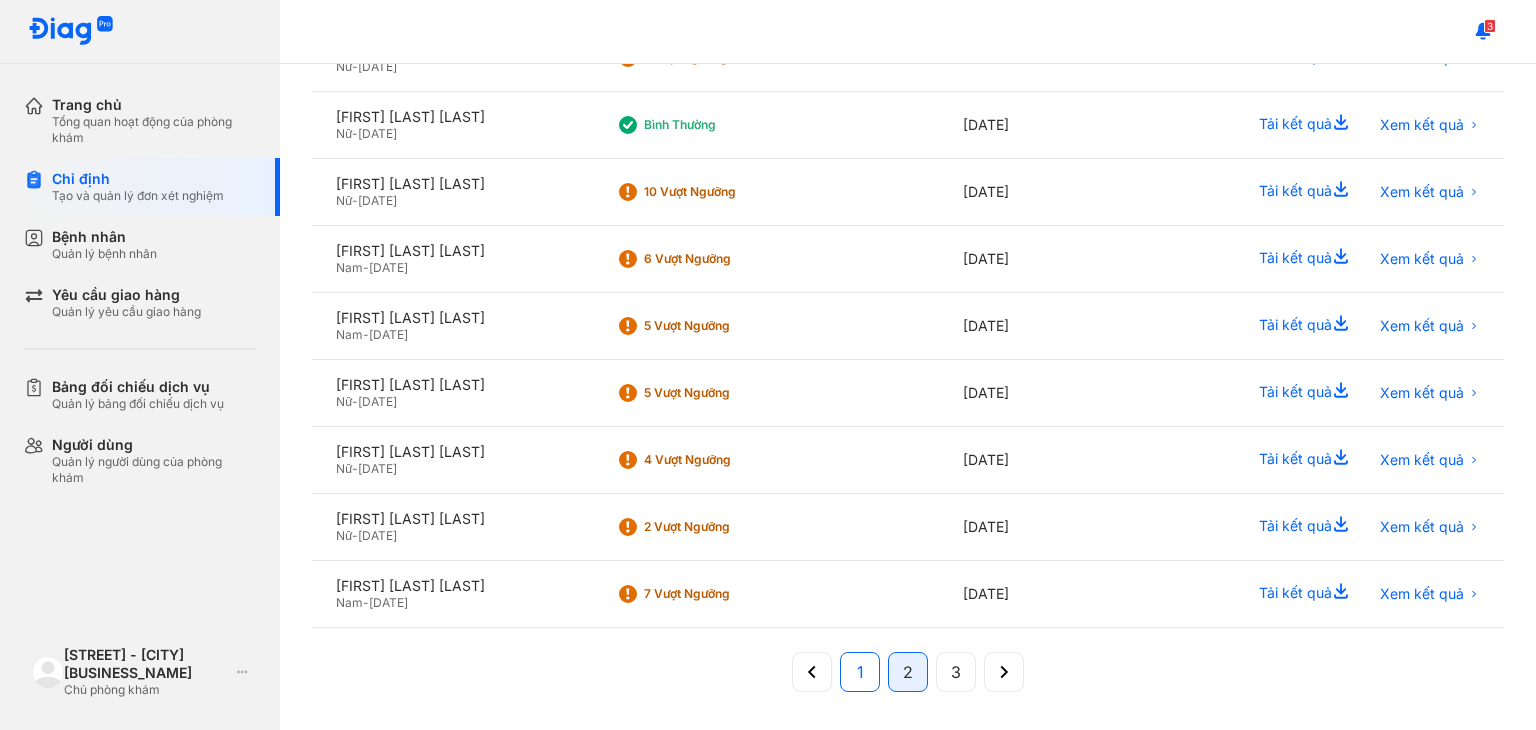 click on "1" 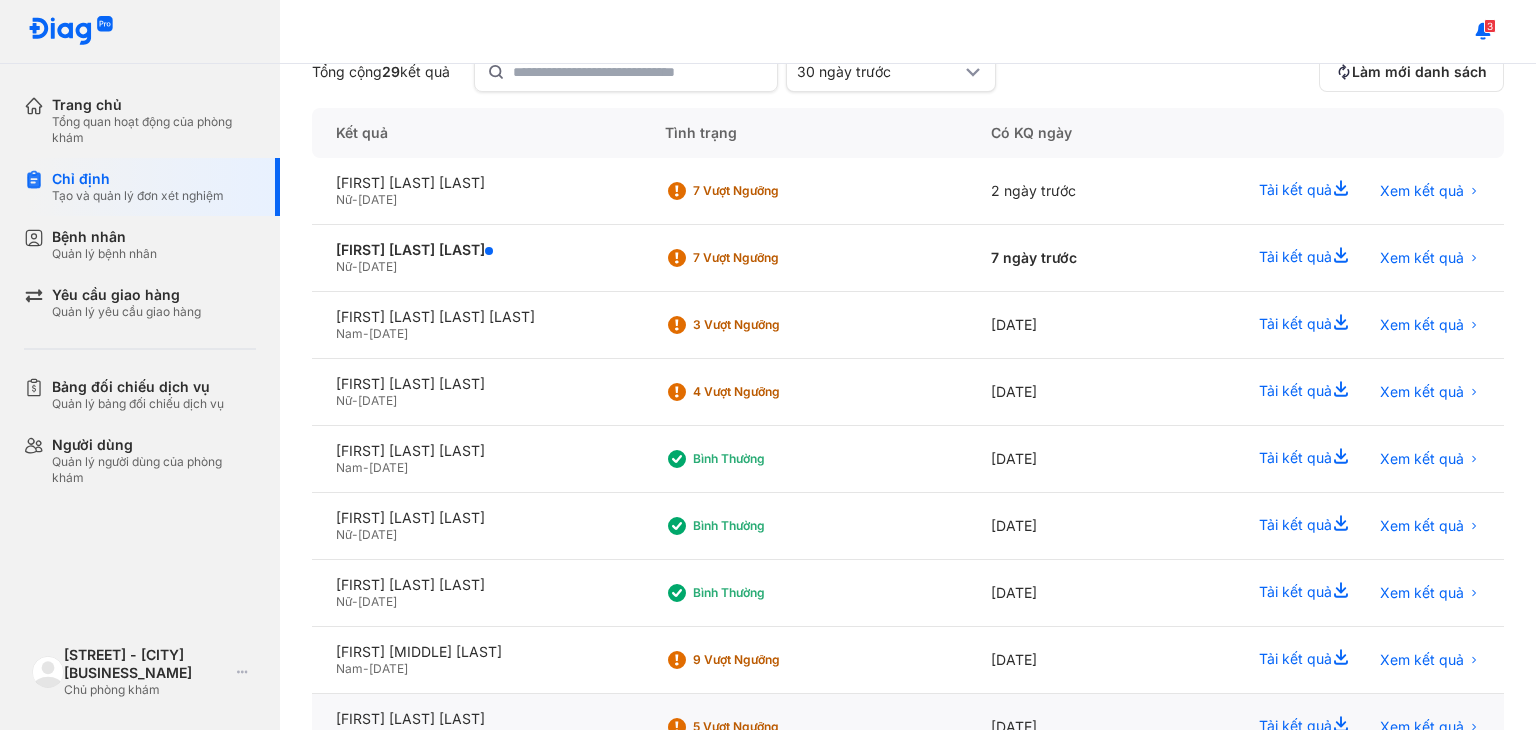 scroll, scrollTop: 78, scrollLeft: 0, axis: vertical 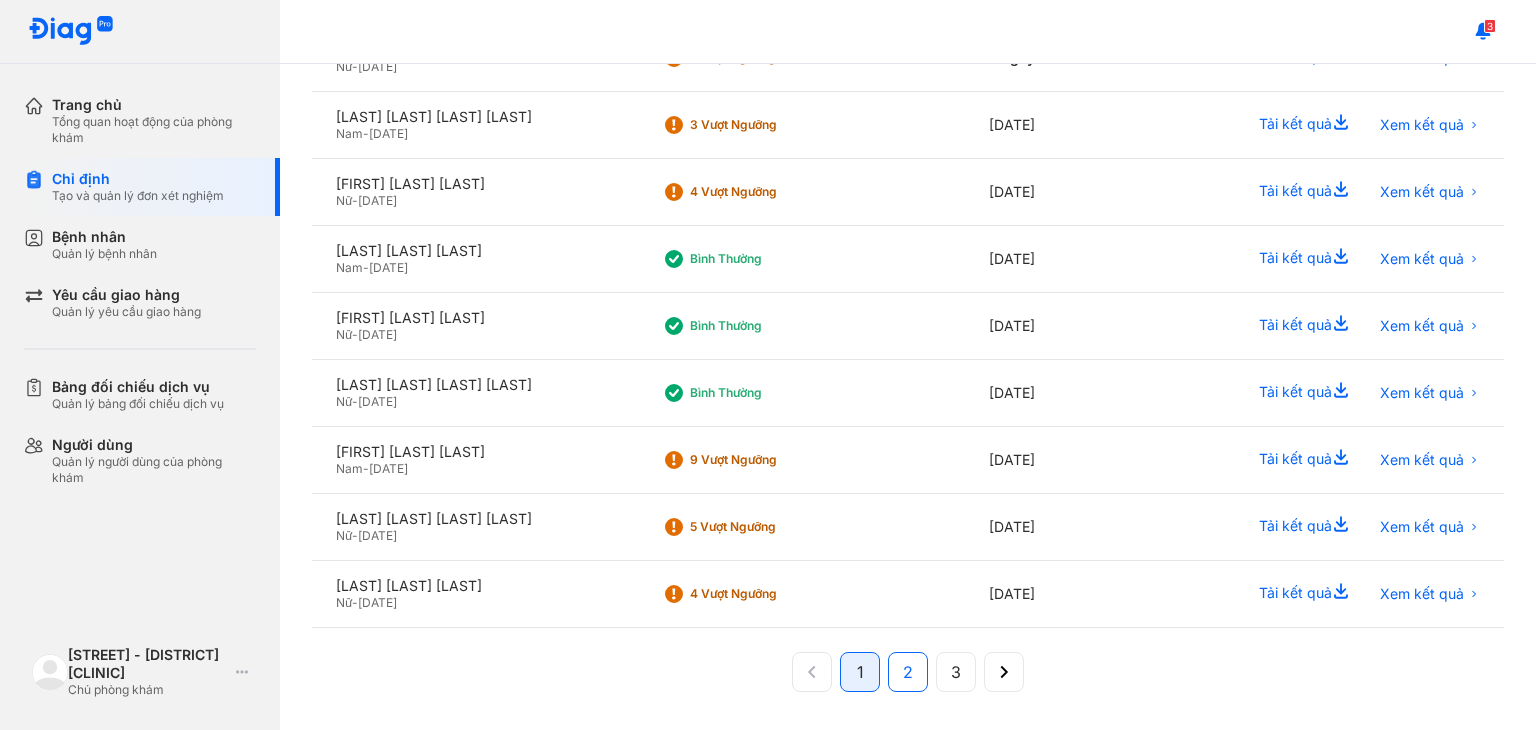 click on "2" at bounding box center [908, 672] 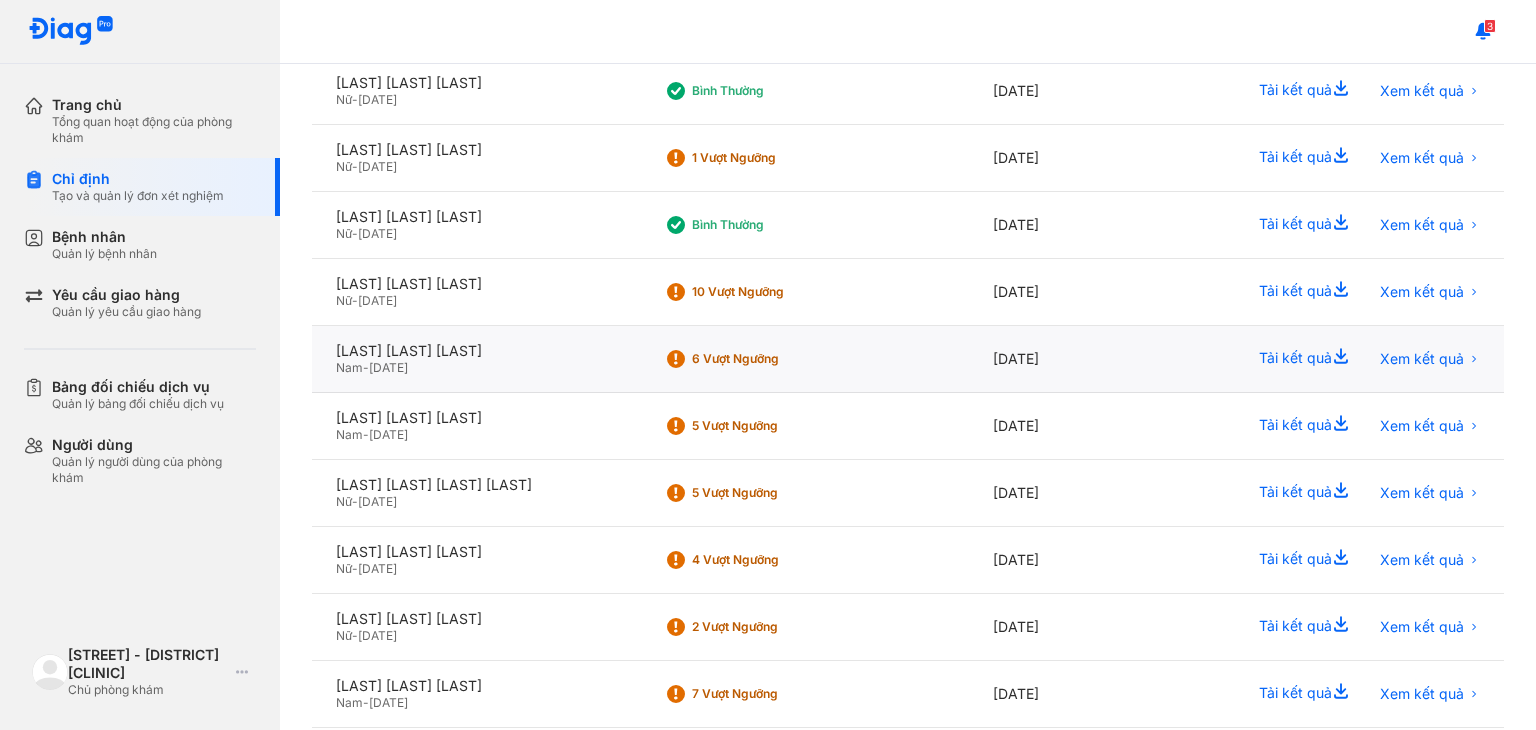 scroll, scrollTop: 378, scrollLeft: 0, axis: vertical 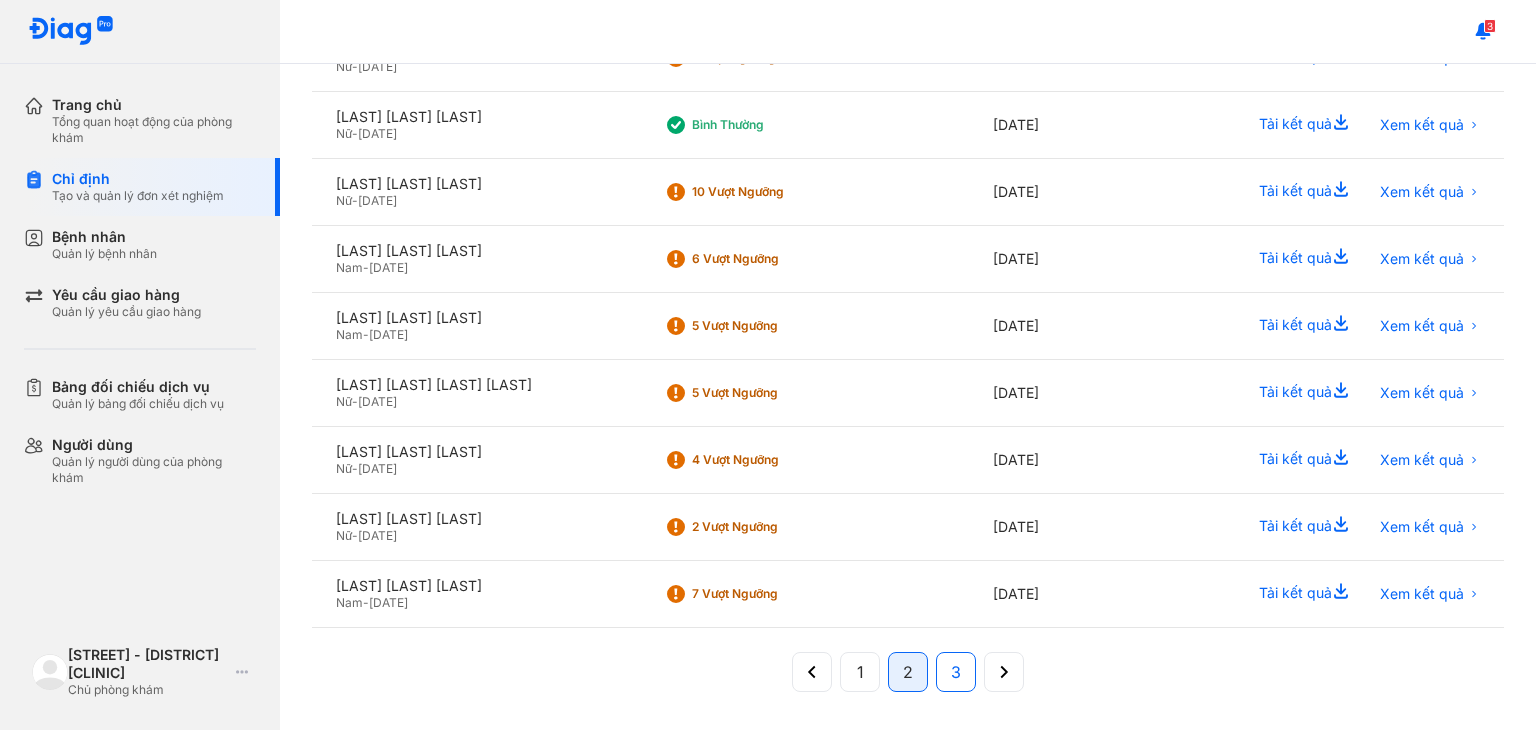 click on "3" at bounding box center (956, 672) 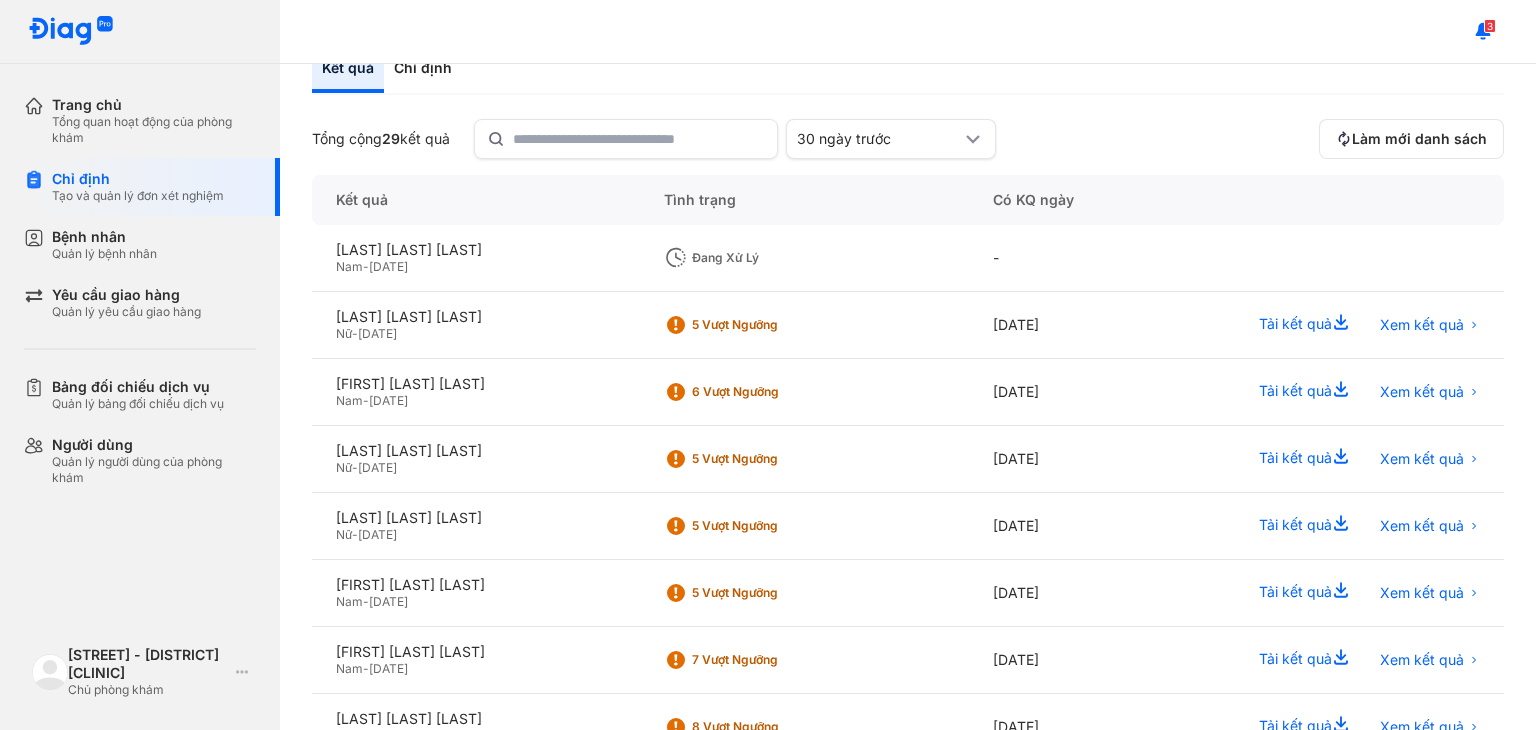scroll, scrollTop: 311, scrollLeft: 0, axis: vertical 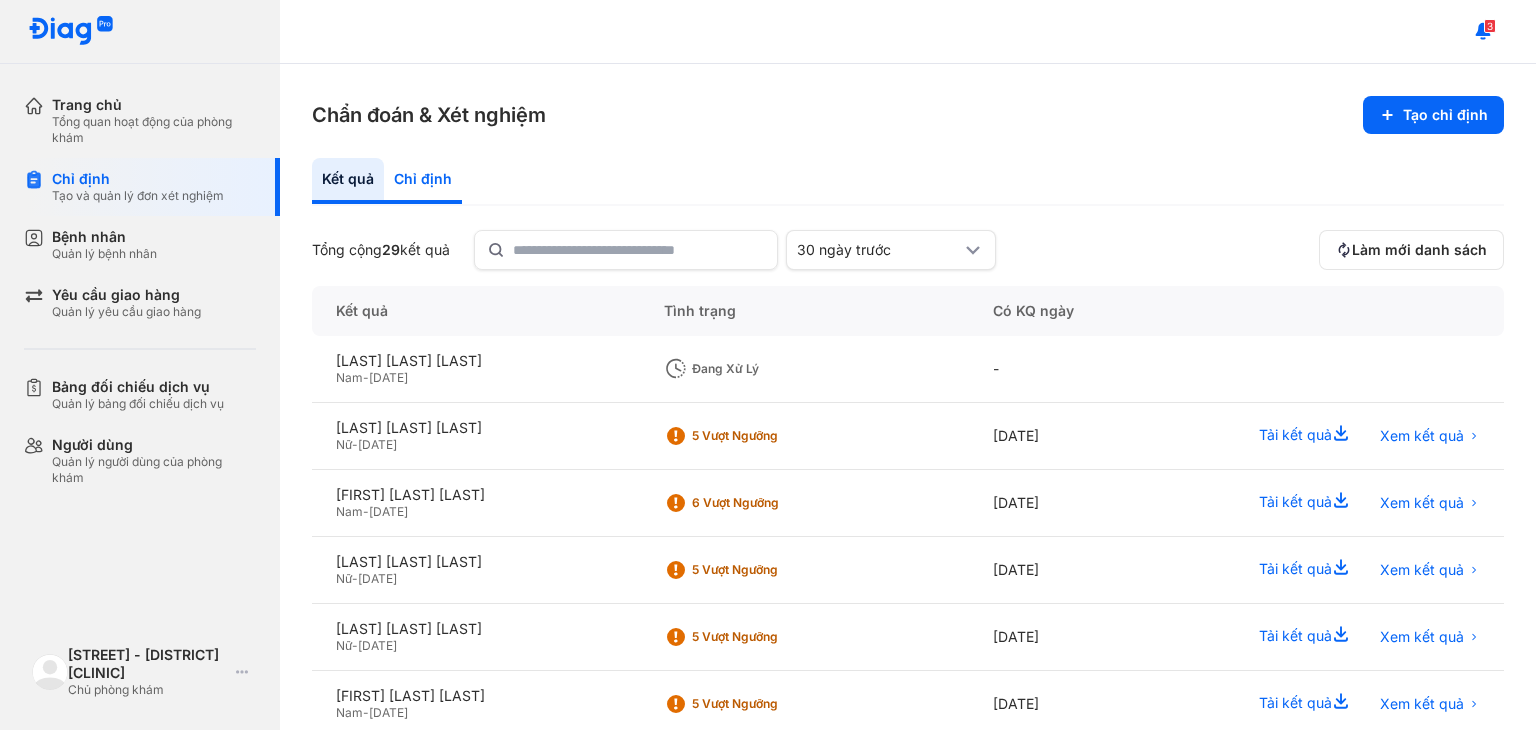click on "Chỉ định" 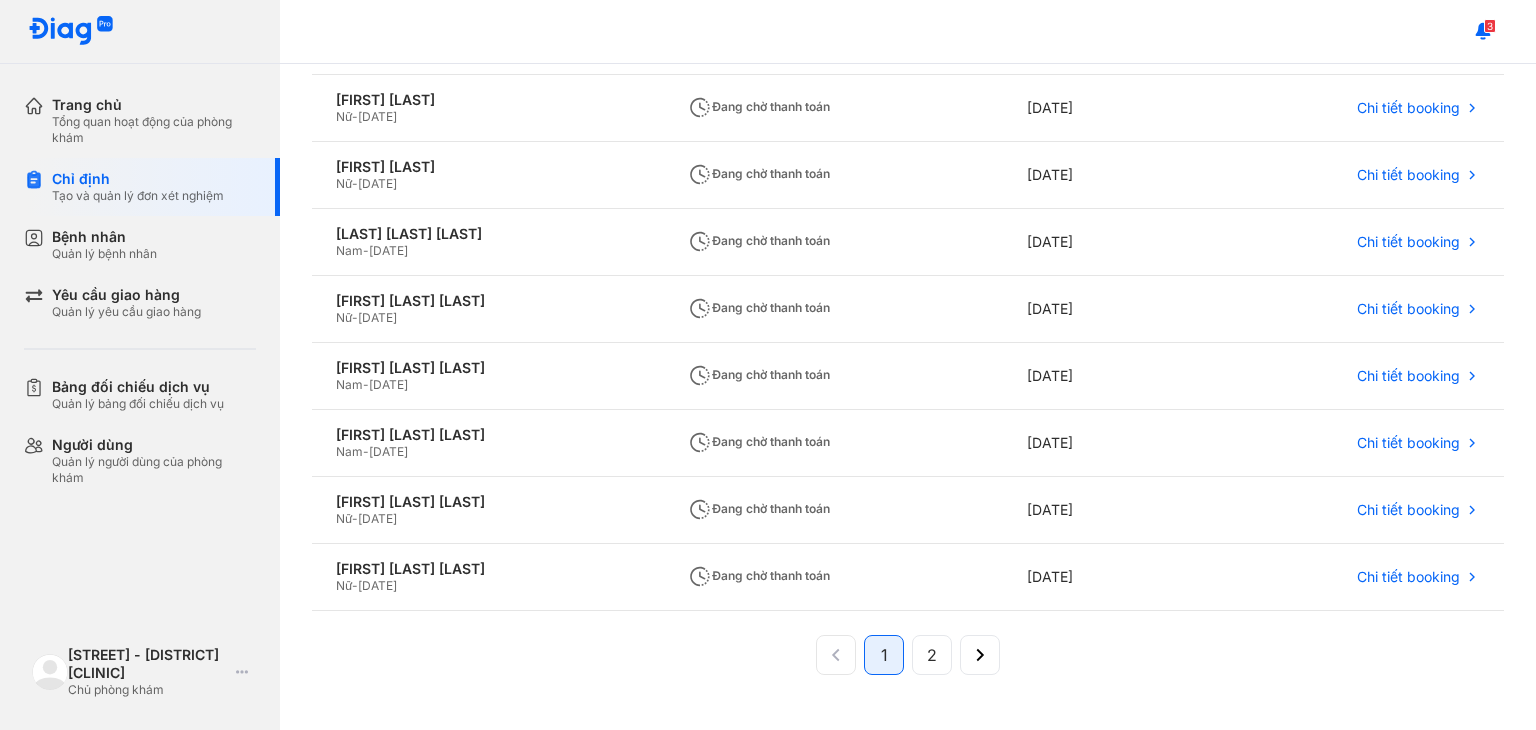 scroll, scrollTop: 362, scrollLeft: 0, axis: vertical 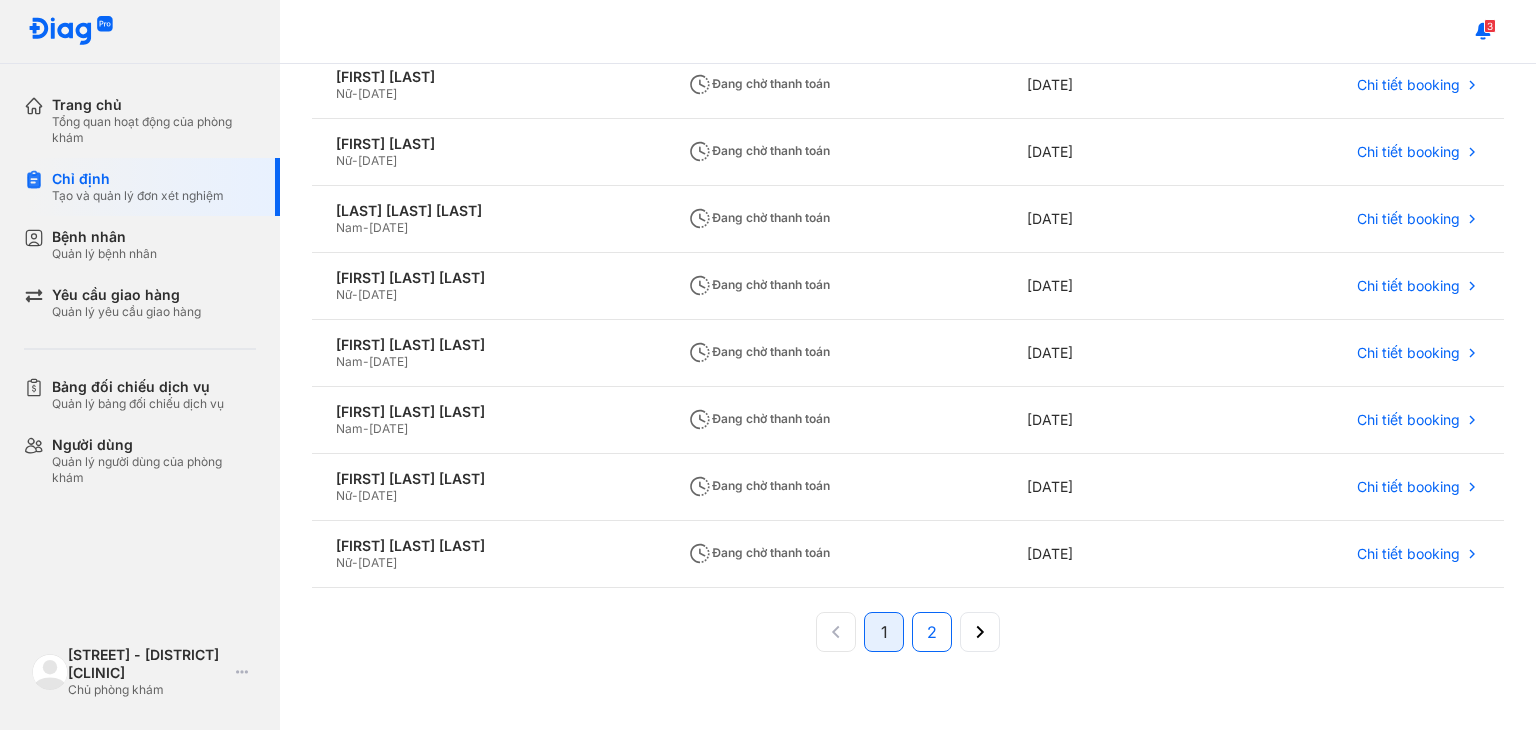 click on "2" 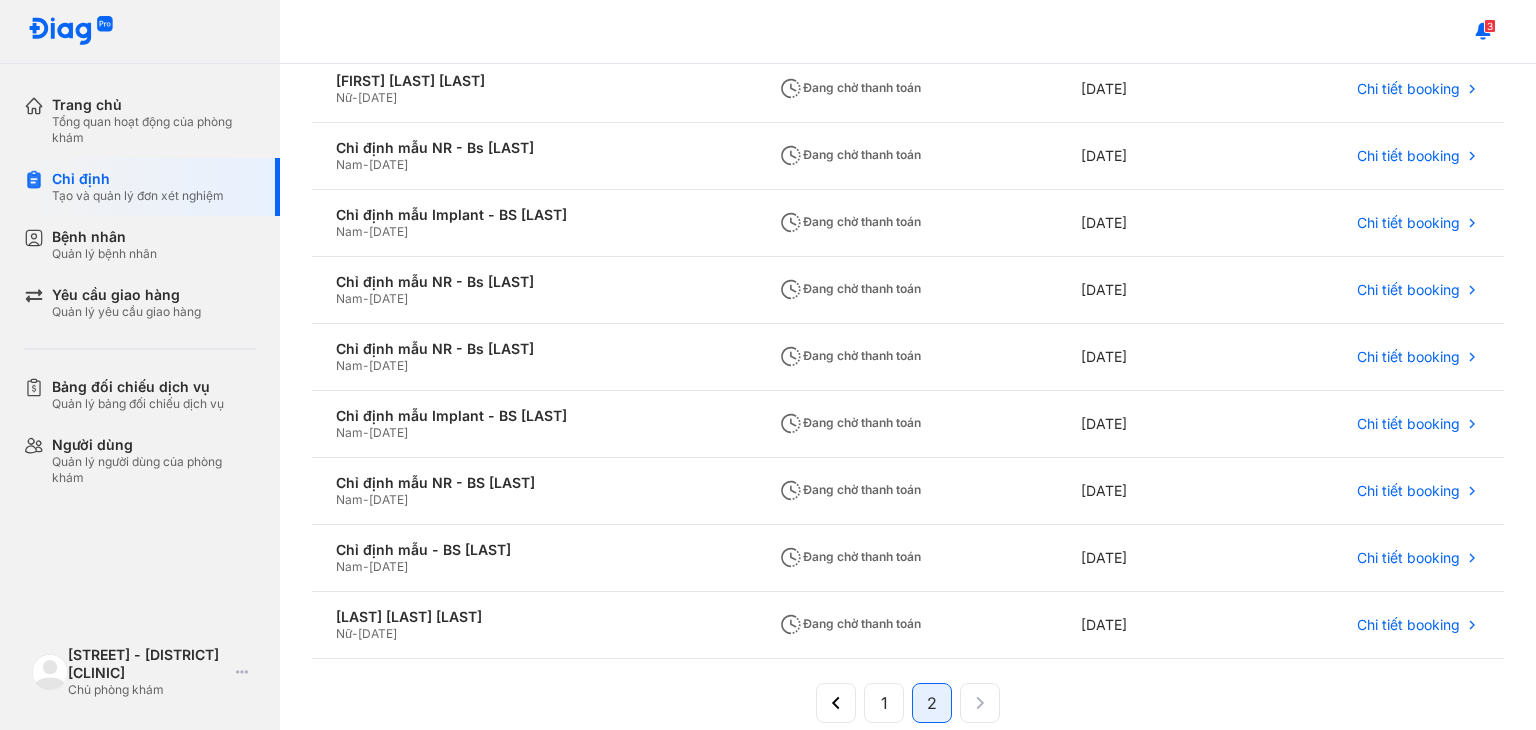 scroll, scrollTop: 295, scrollLeft: 0, axis: vertical 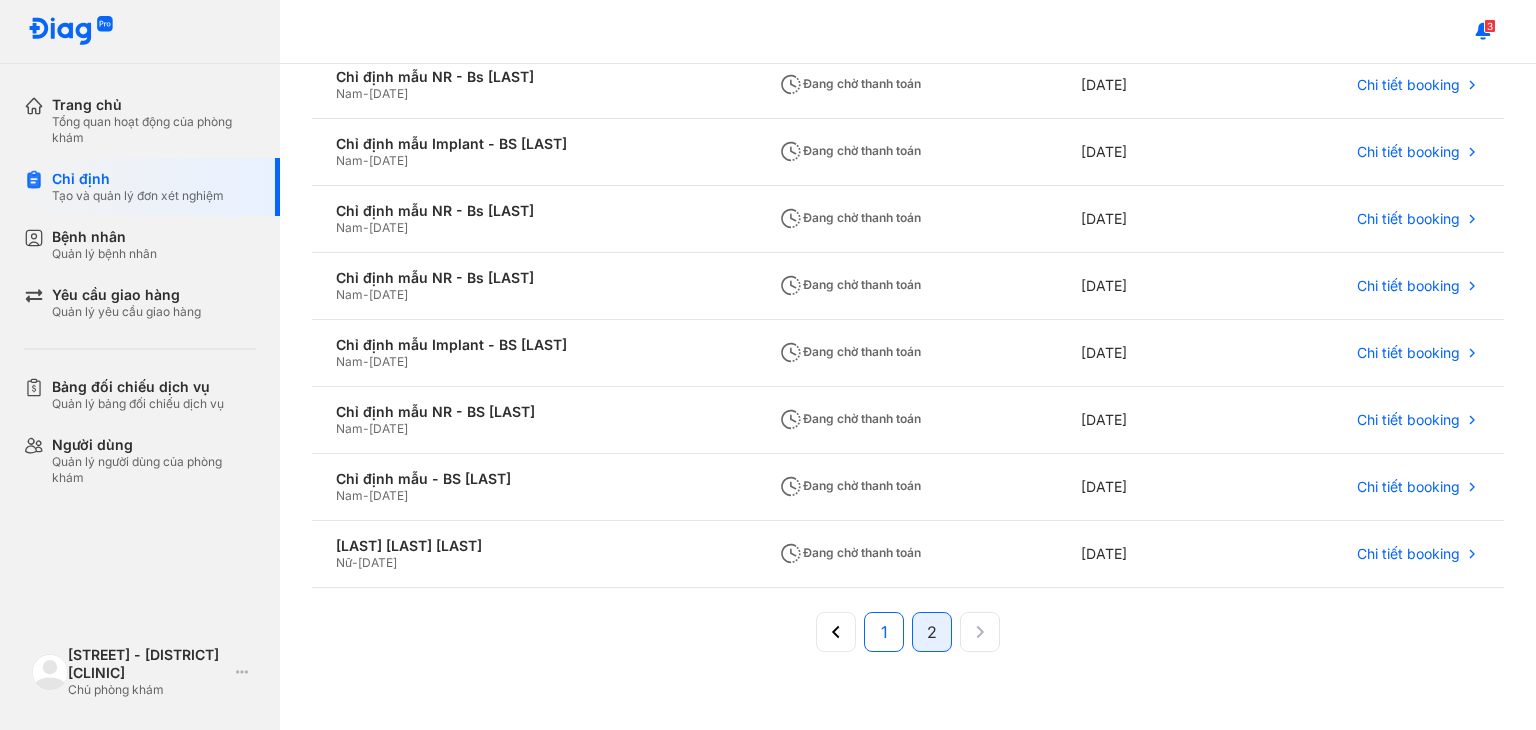 click on "1" 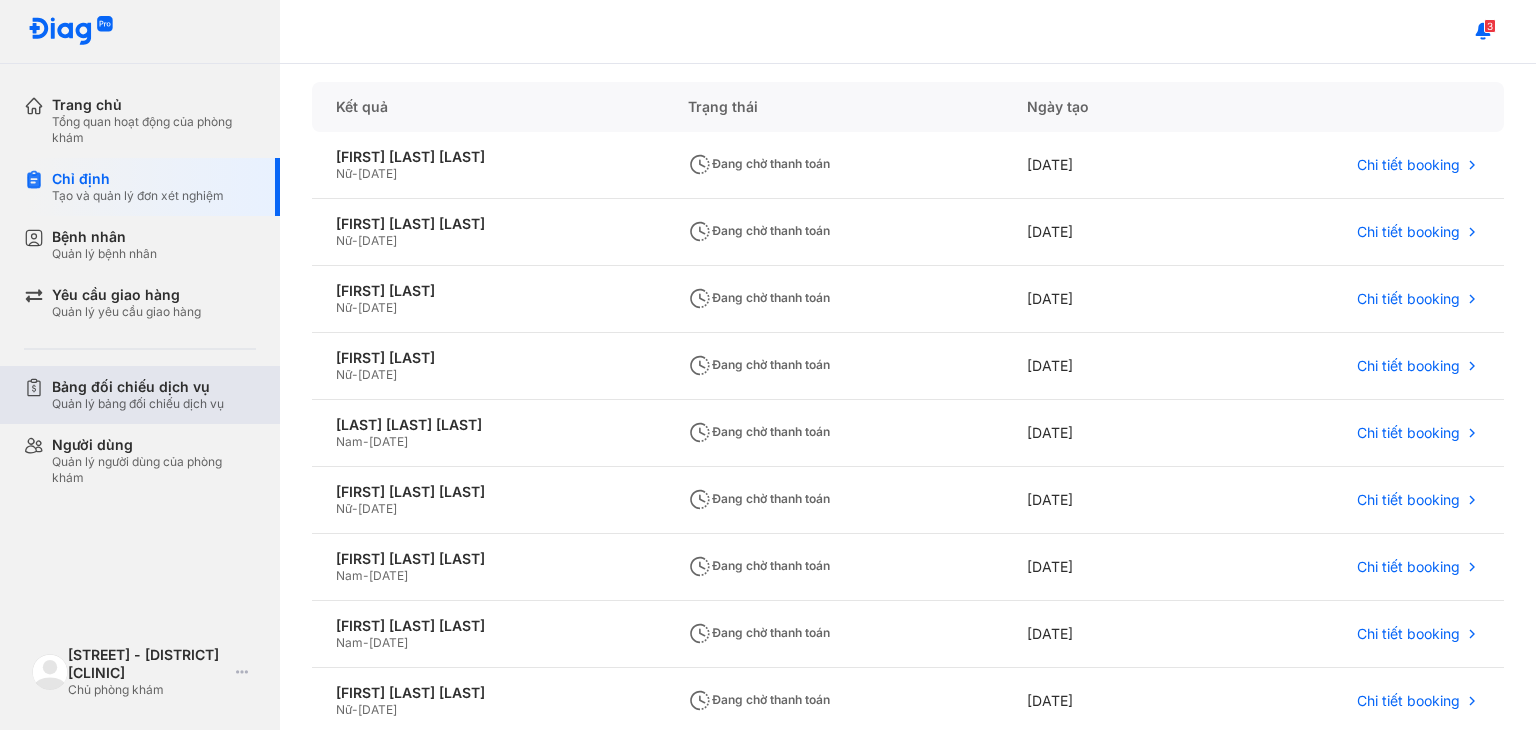 scroll, scrollTop: 300, scrollLeft: 0, axis: vertical 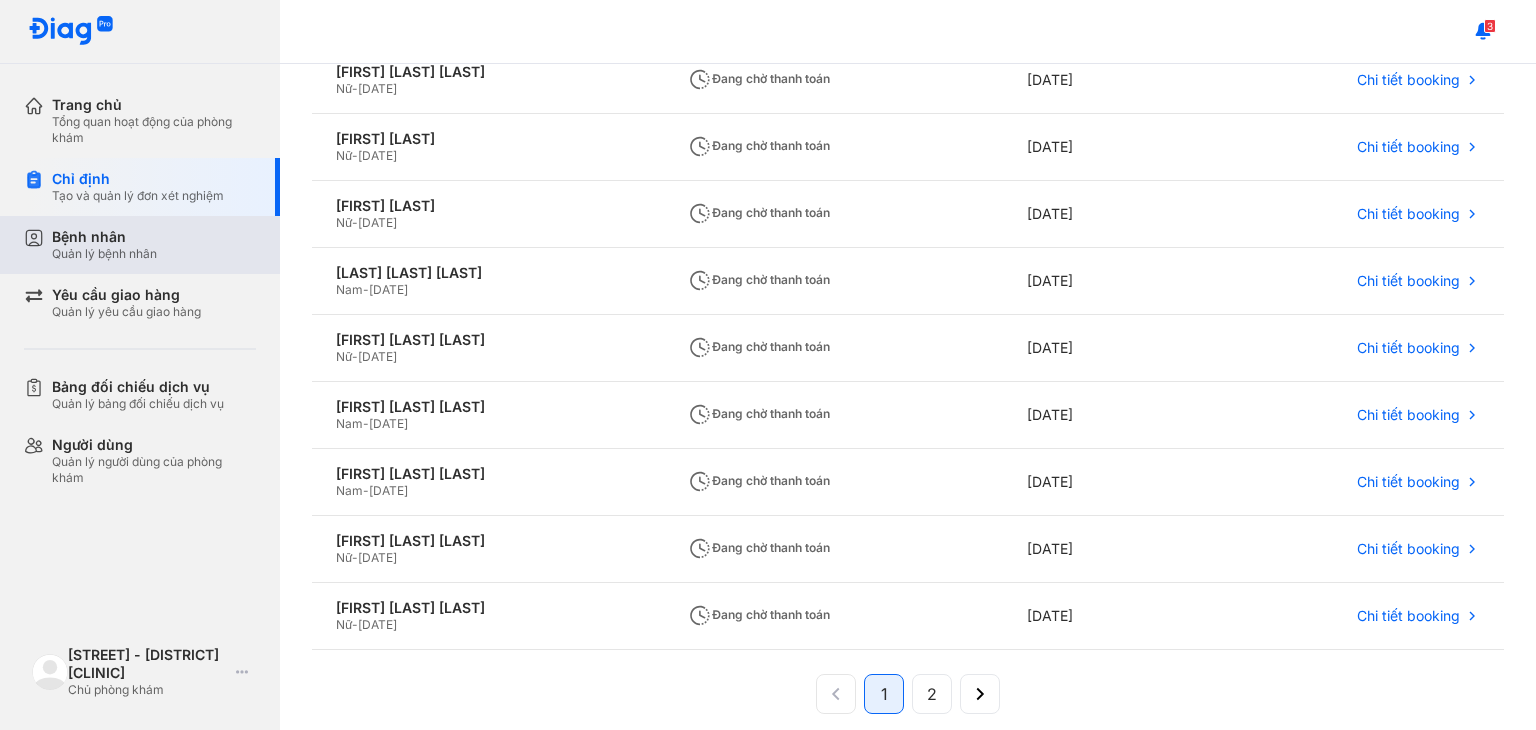 click on "Bệnh nhân Quản lý bệnh nhân" at bounding box center [154, 245] 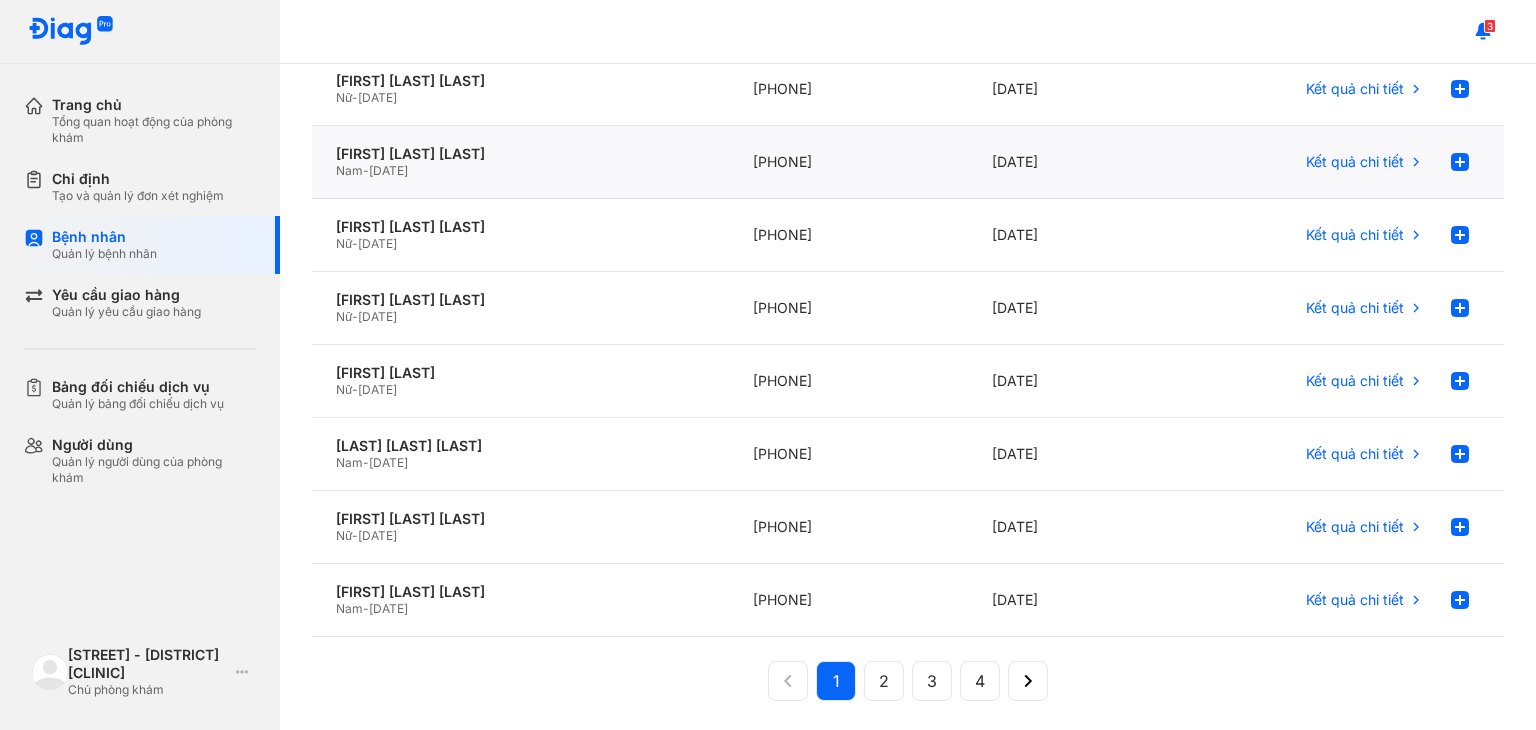 scroll, scrollTop: 410, scrollLeft: 0, axis: vertical 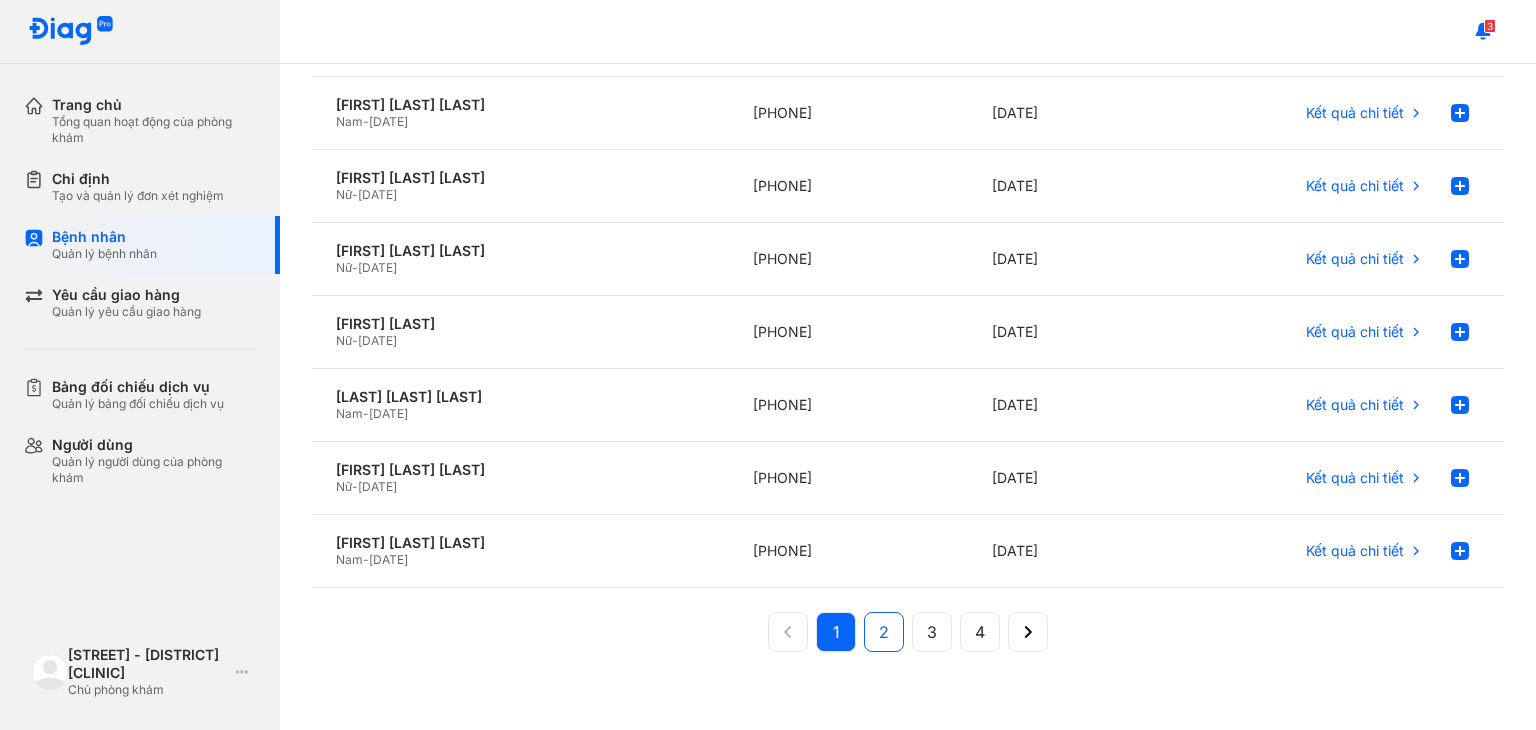 click on "2" 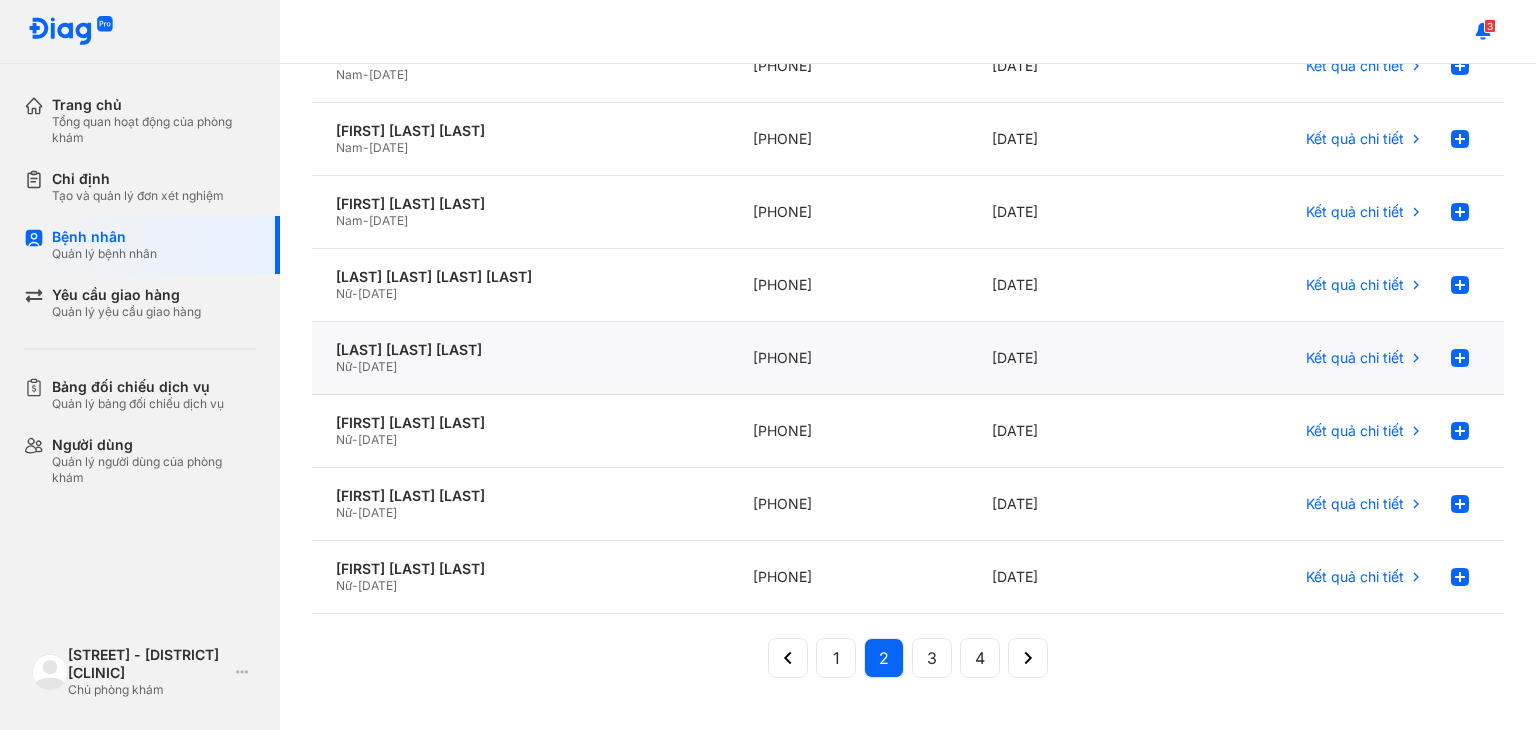 scroll, scrollTop: 410, scrollLeft: 0, axis: vertical 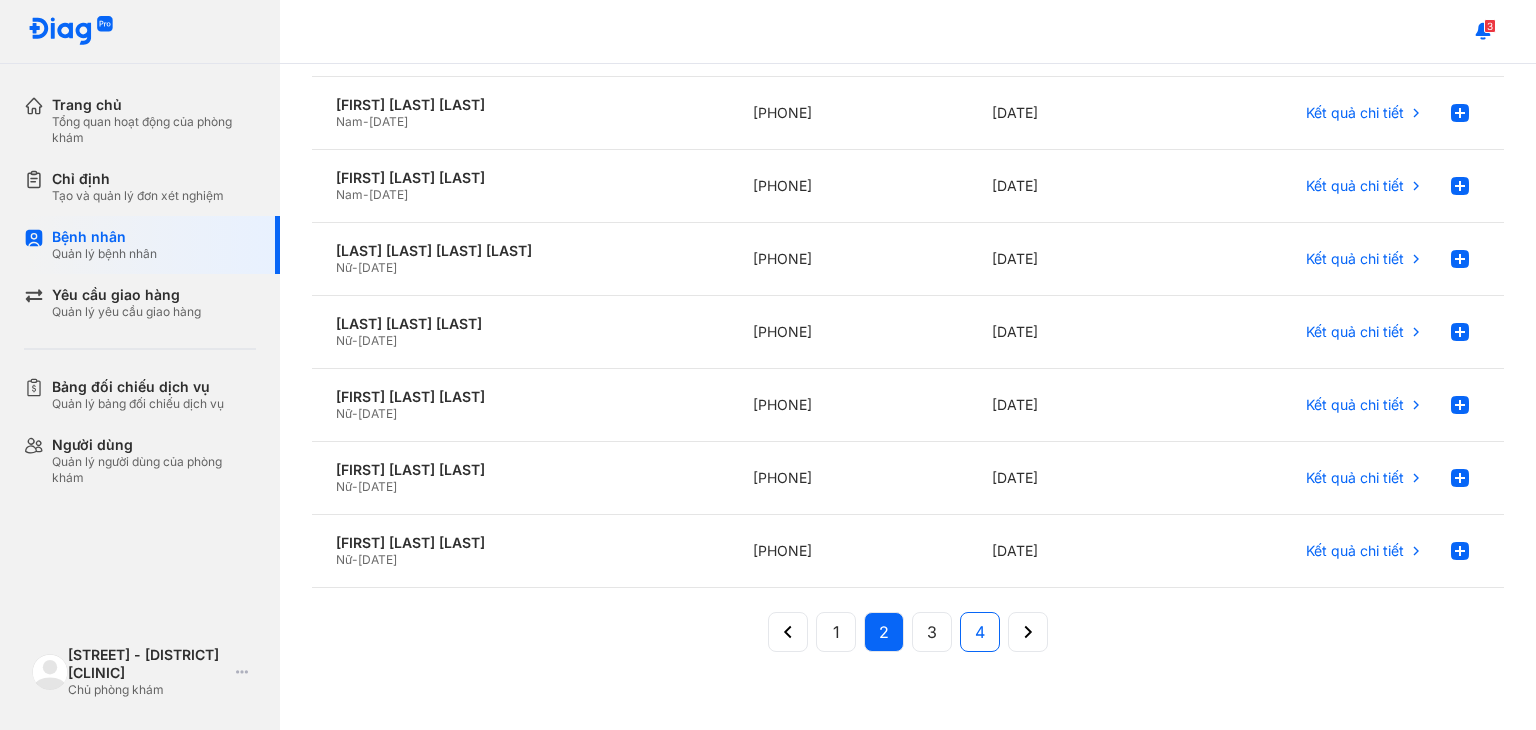 click on "4" 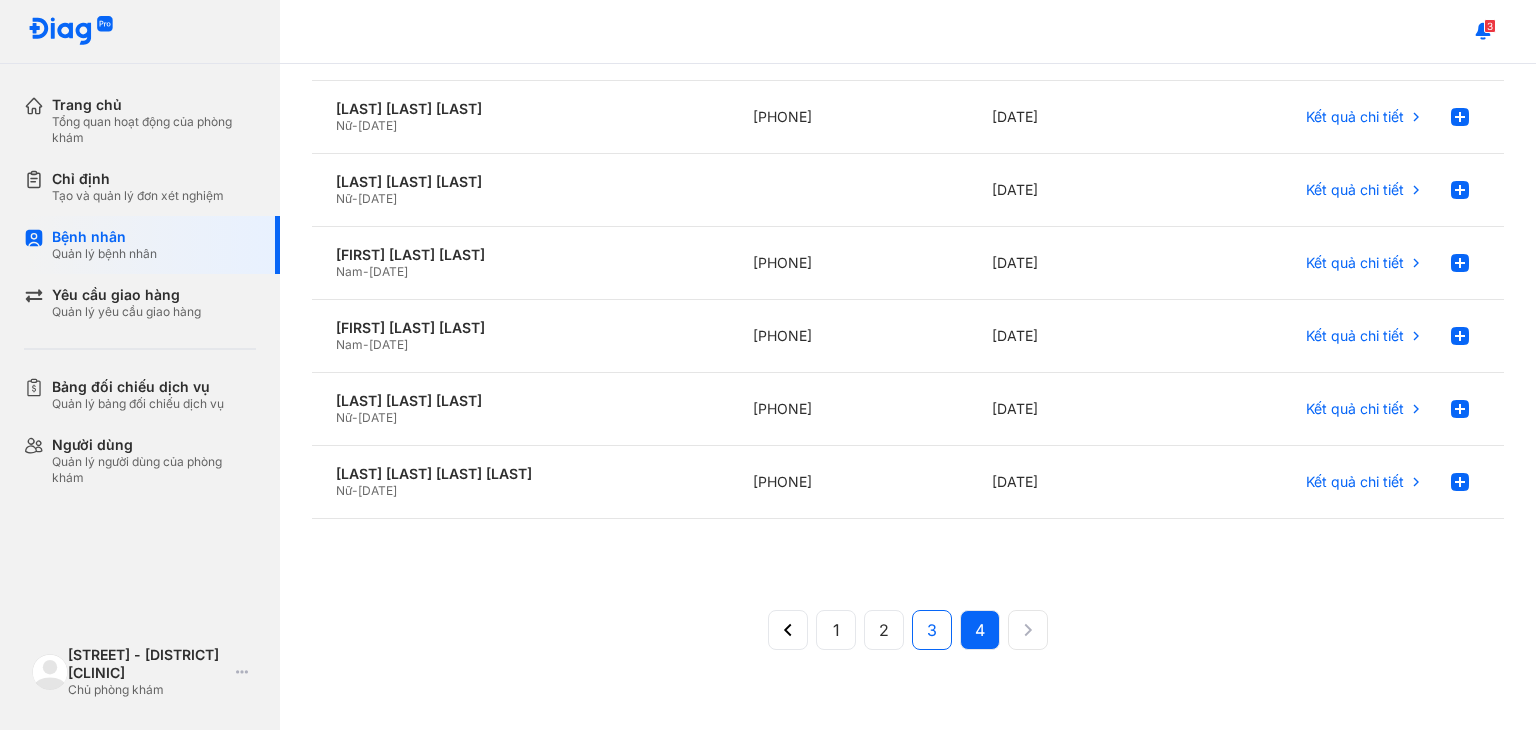 click on "3" 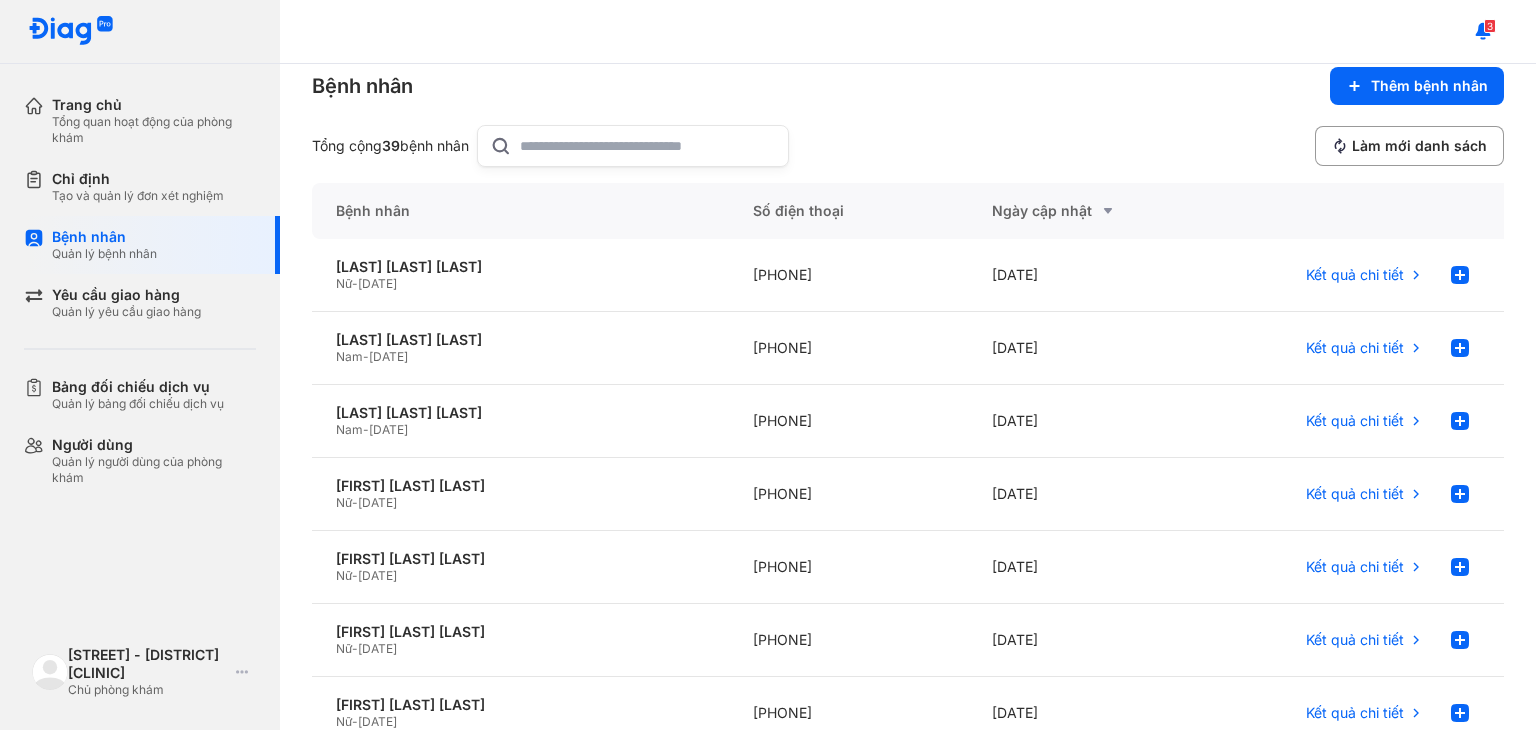 scroll, scrollTop: 6, scrollLeft: 0, axis: vertical 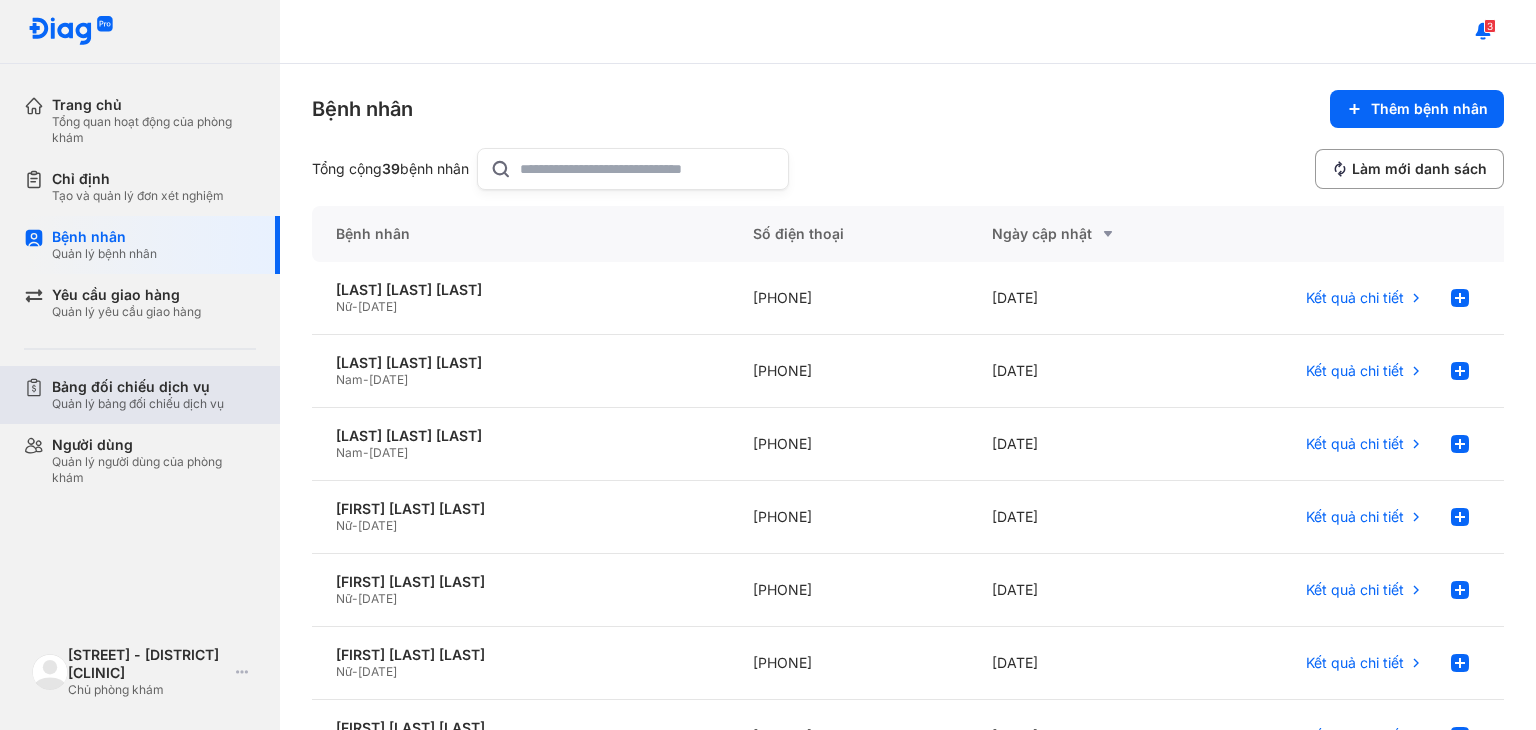 click on "Bảng đối chiếu dịch vụ" at bounding box center [138, 387] 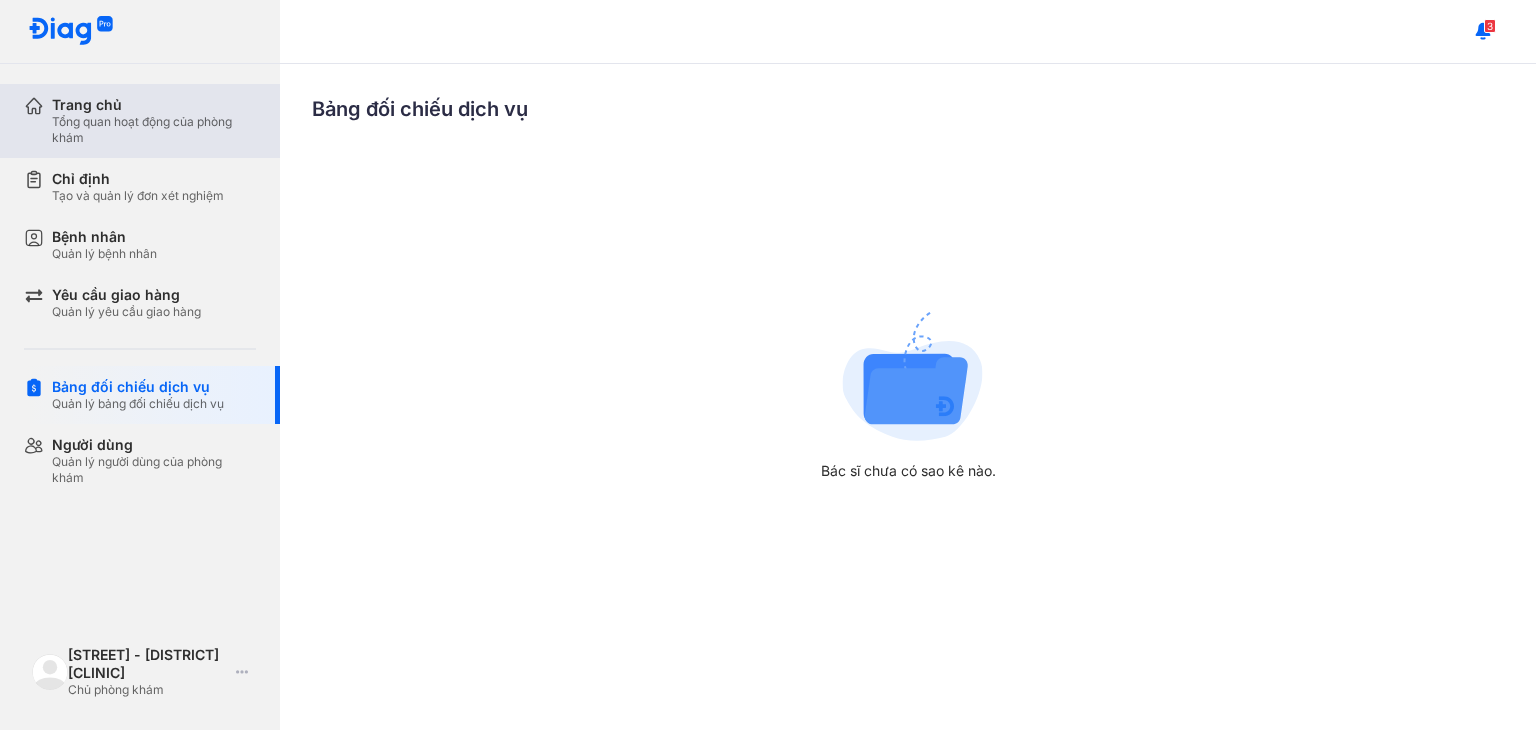 click on "Tổng quan hoạt động của phòng khám" at bounding box center (154, 130) 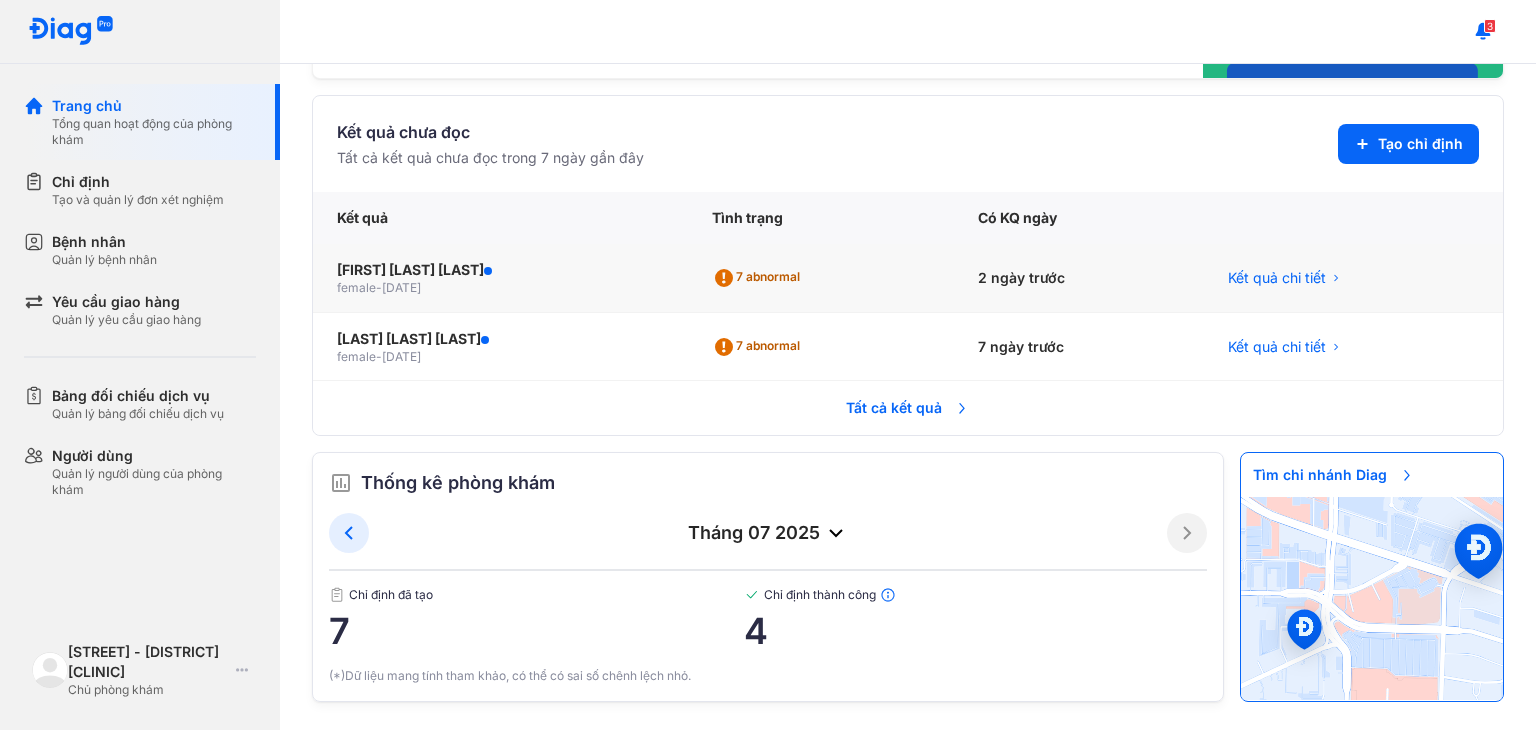 scroll, scrollTop: 409, scrollLeft: 0, axis: vertical 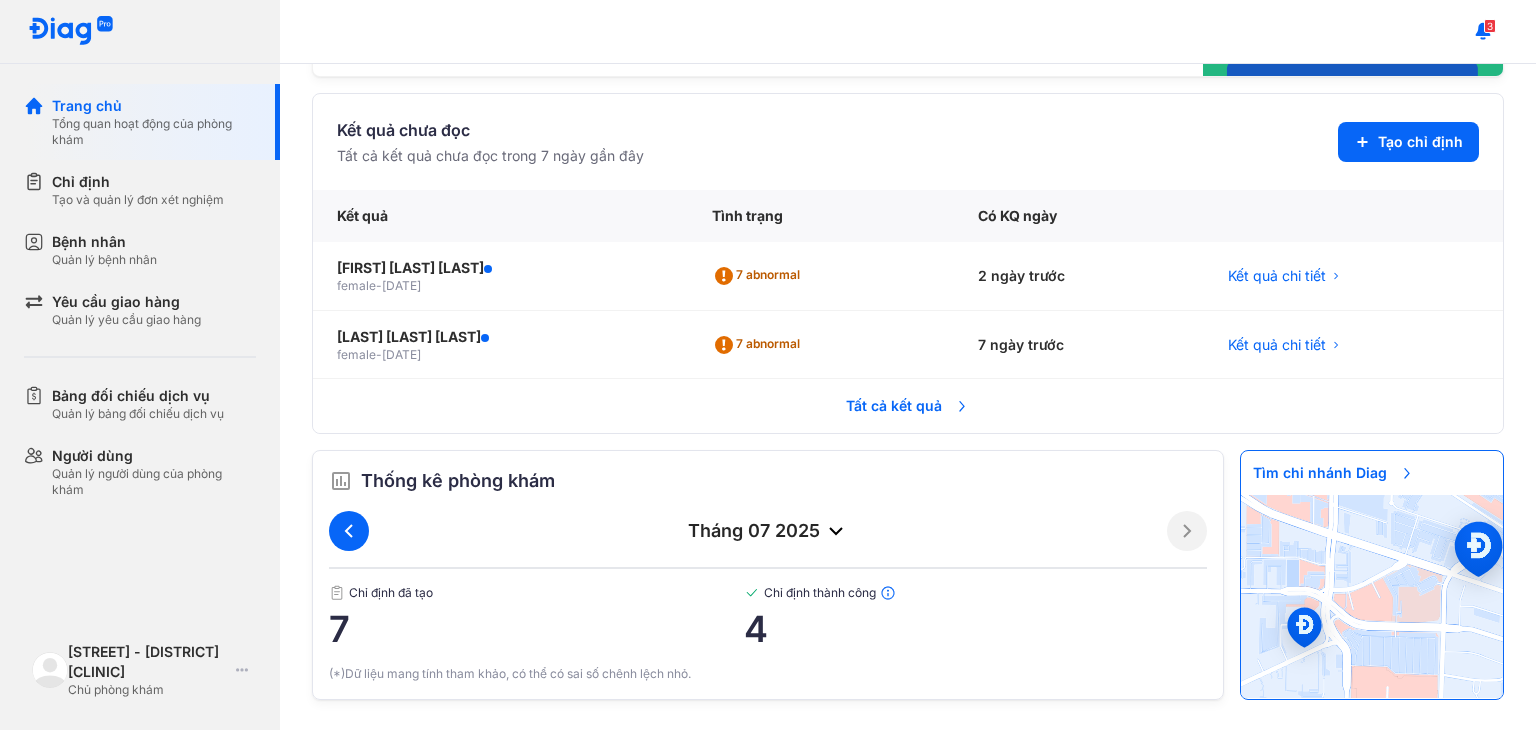 click 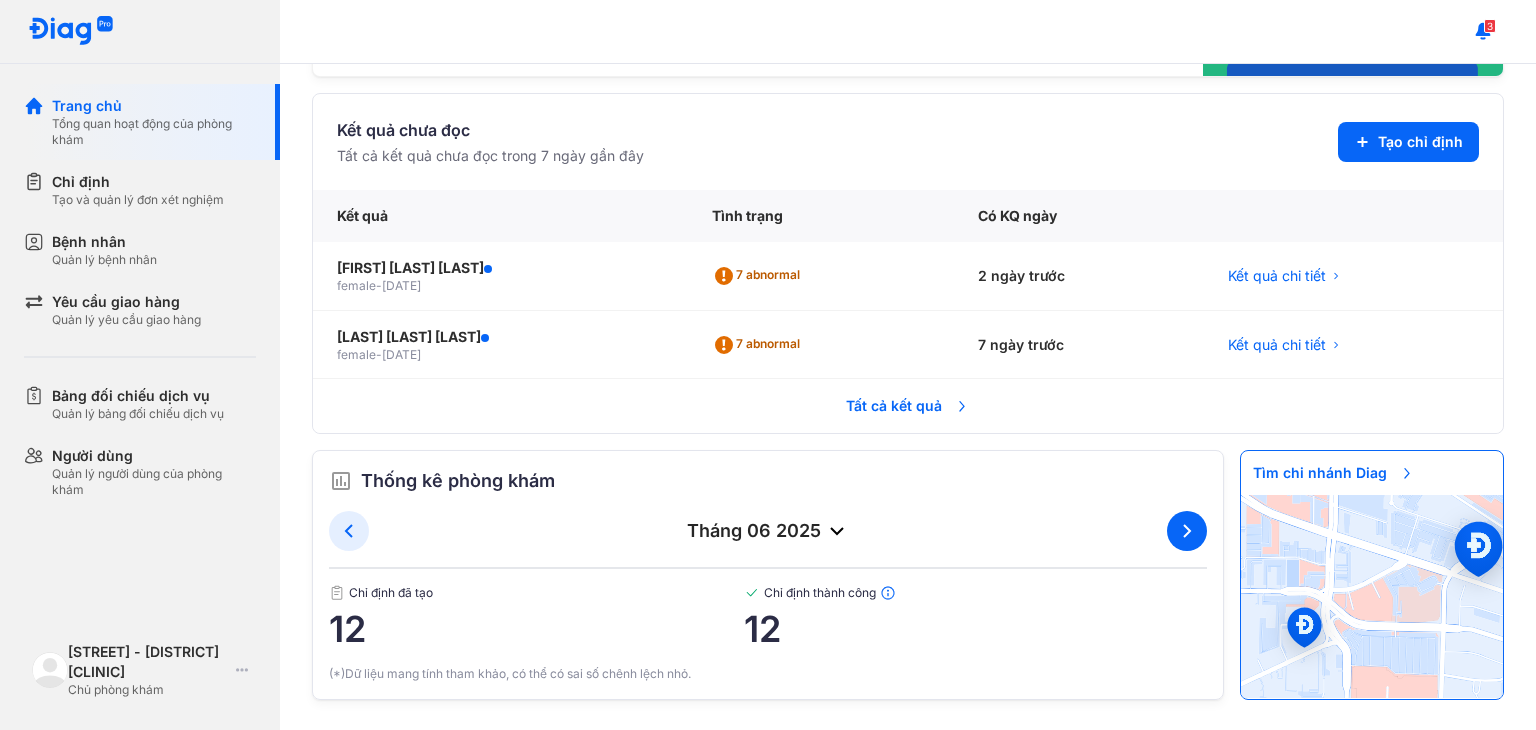 click at bounding box center [1187, 531] 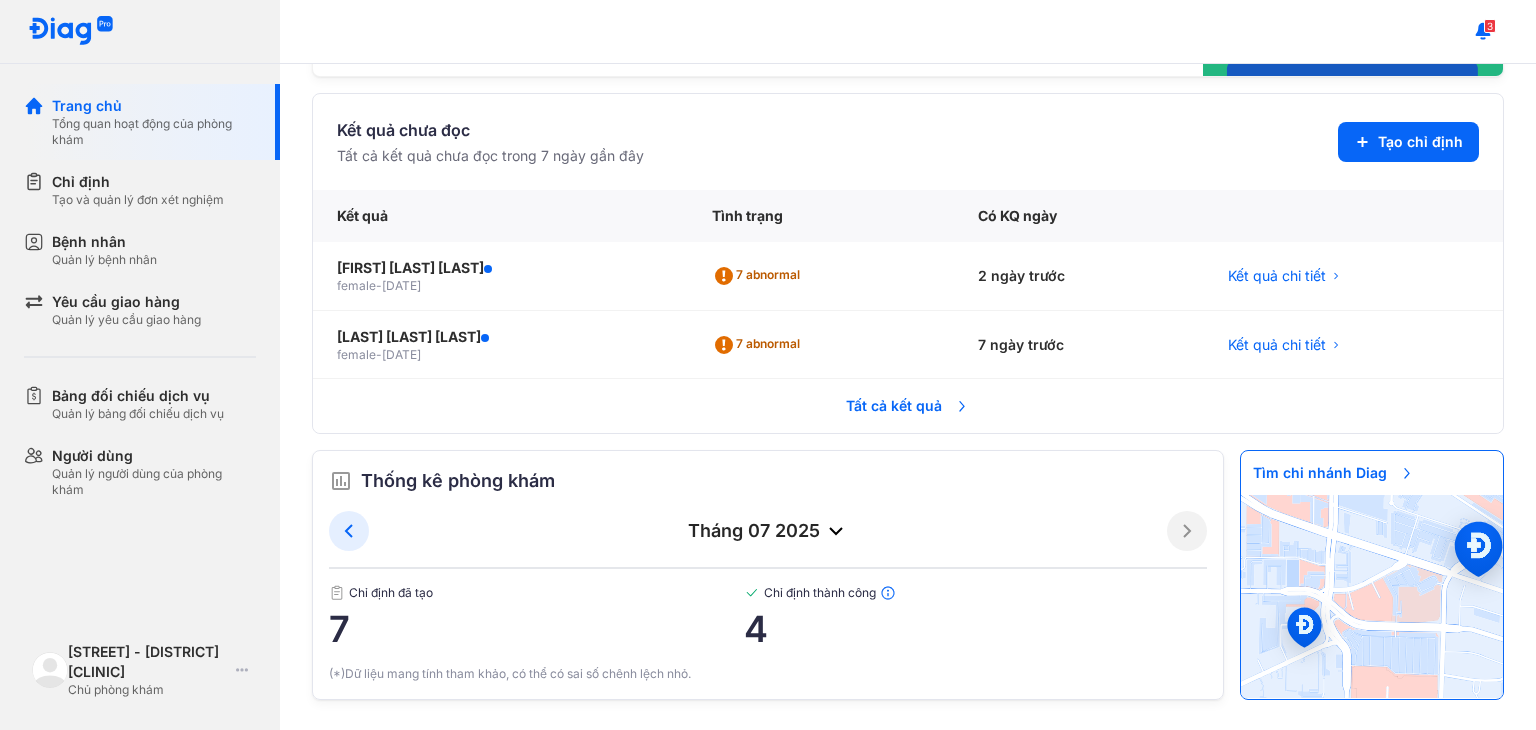 click on "Chỉ định đã tạo" at bounding box center (536, 593) 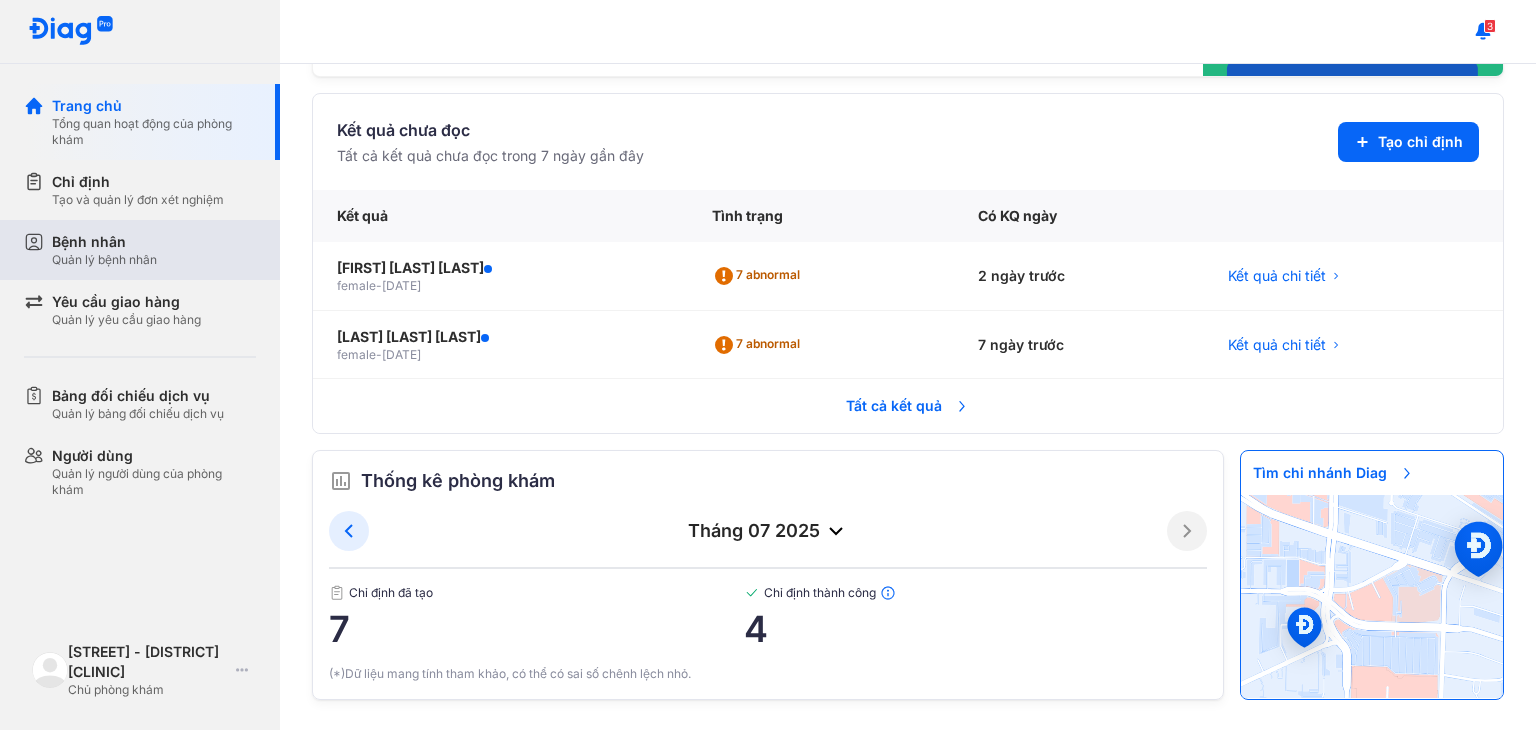 click on "Quản lý bệnh nhân" at bounding box center (104, 260) 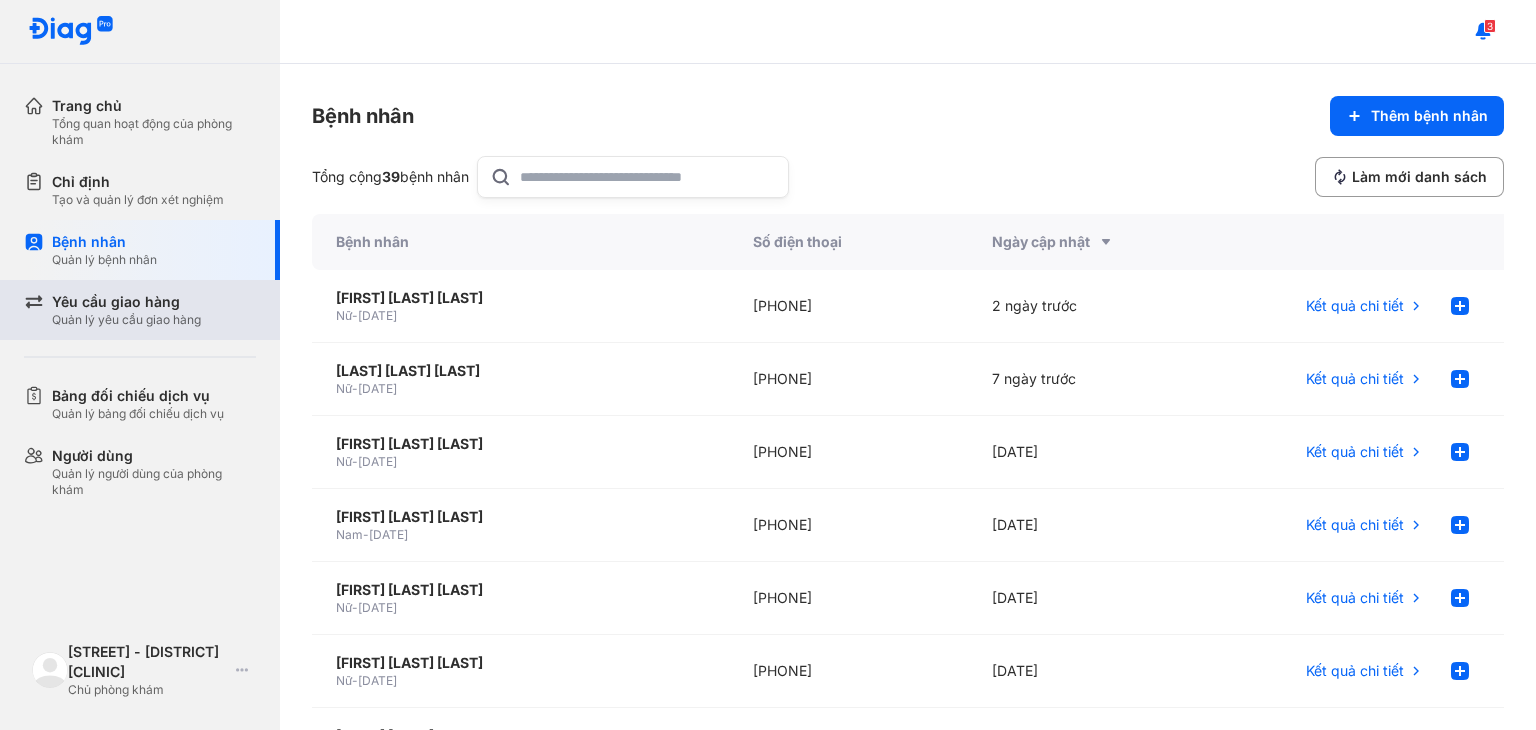 click on "Yêu cầu giao hàng Quản lý yêu cầu giao hàng" at bounding box center (154, 310) 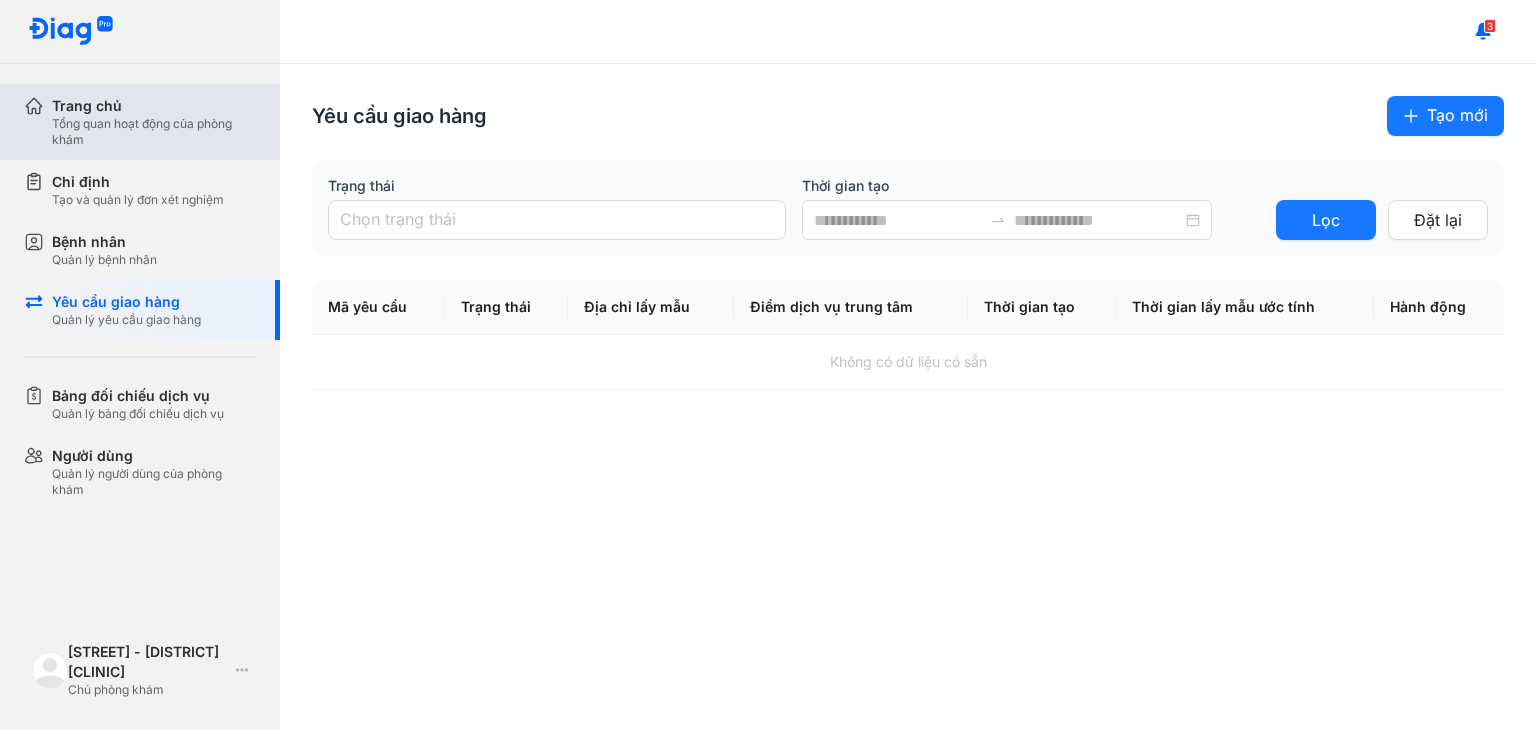 click on "Tổng quan hoạt động của phòng khám" at bounding box center [154, 132] 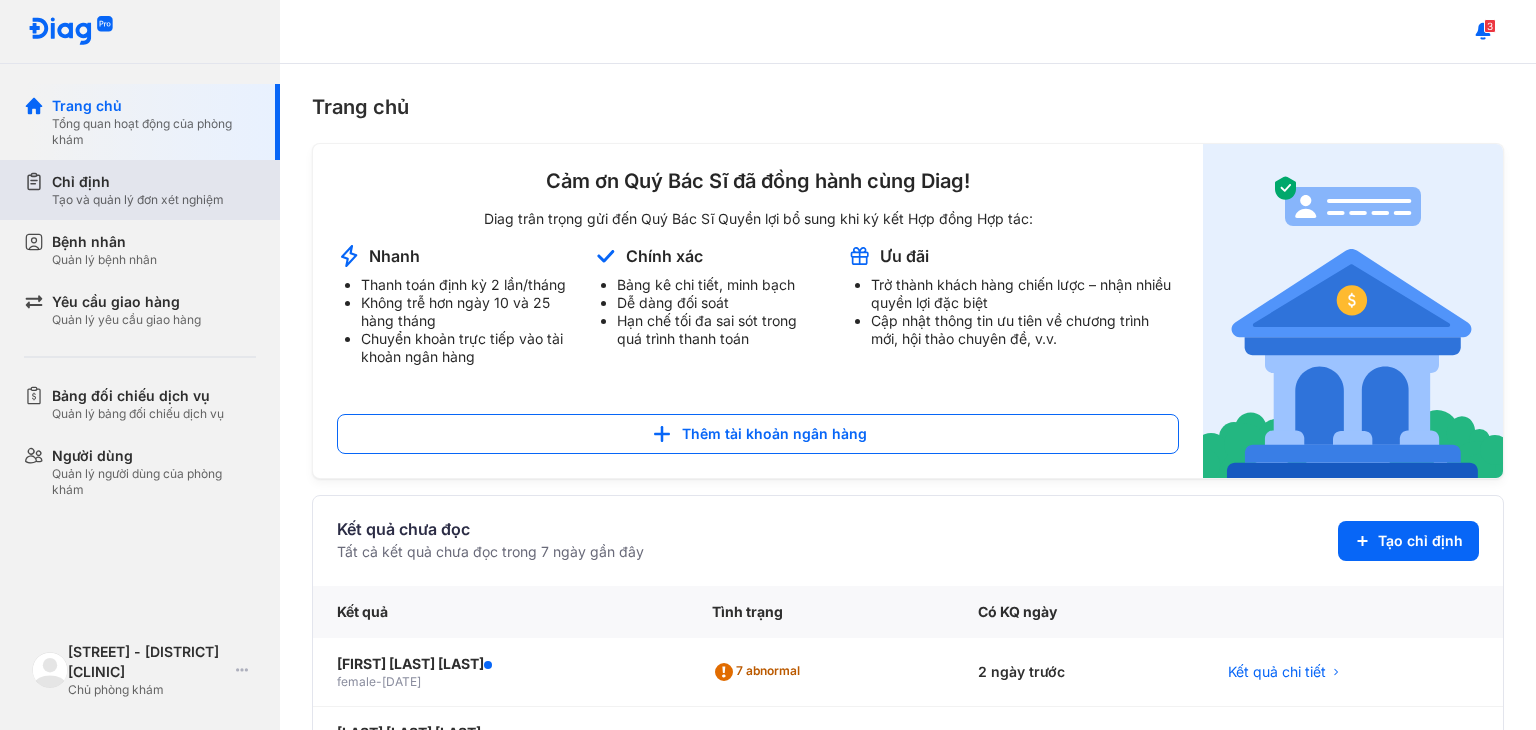 click on "Chỉ định Tạo và quản lý đơn xét nghiệm" at bounding box center (152, 190) 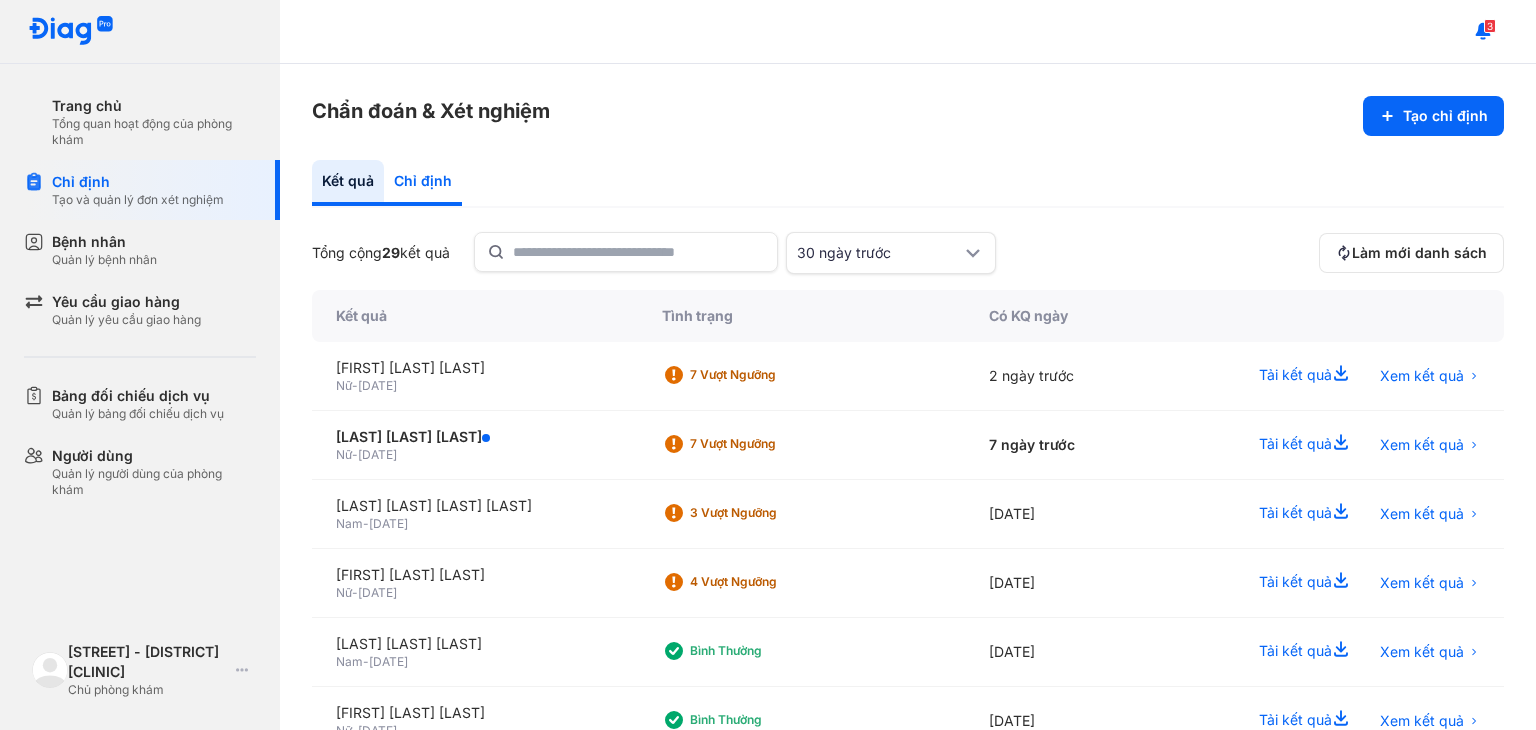 click on "Chỉ định" 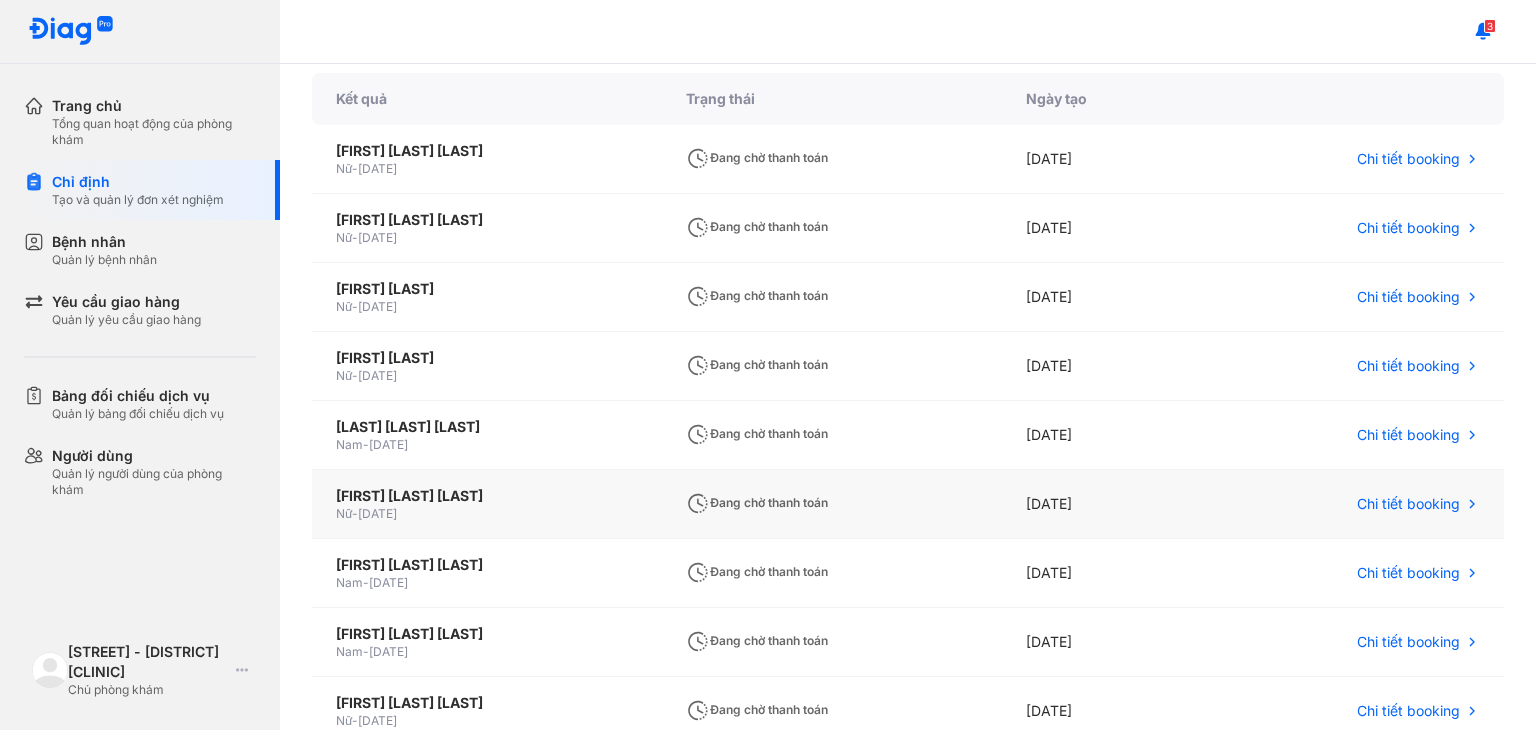 scroll, scrollTop: 386, scrollLeft: 0, axis: vertical 